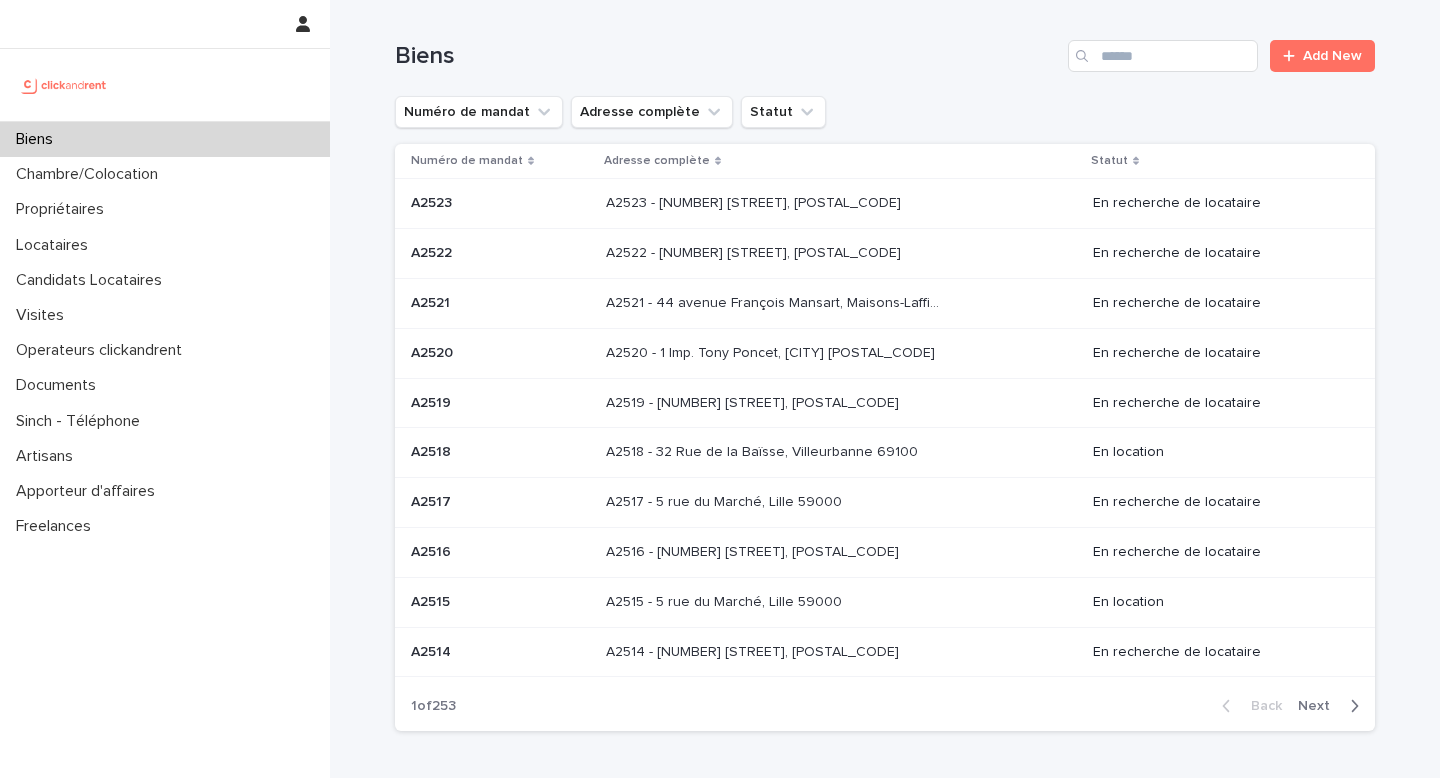 scroll, scrollTop: 0, scrollLeft: 0, axis: both 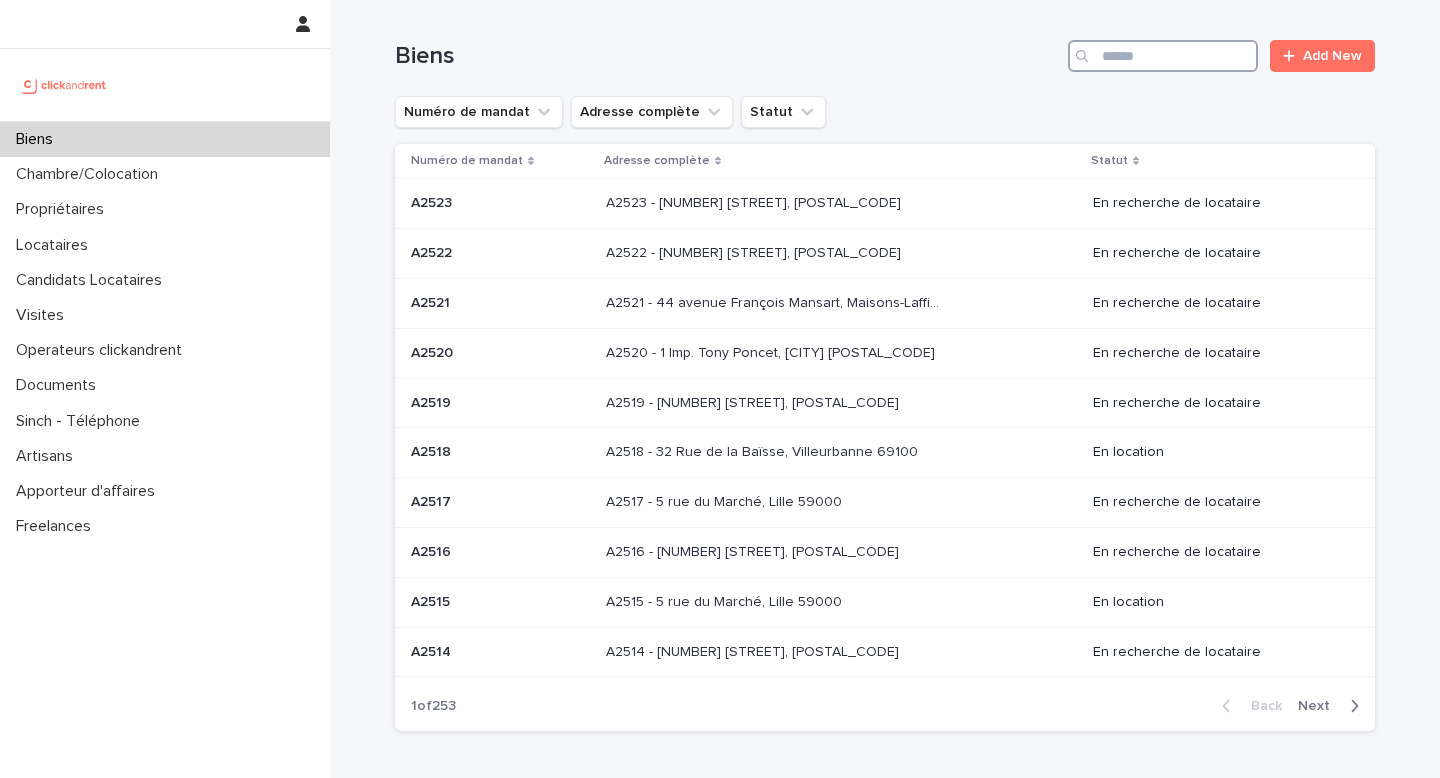 click at bounding box center (1163, 56) 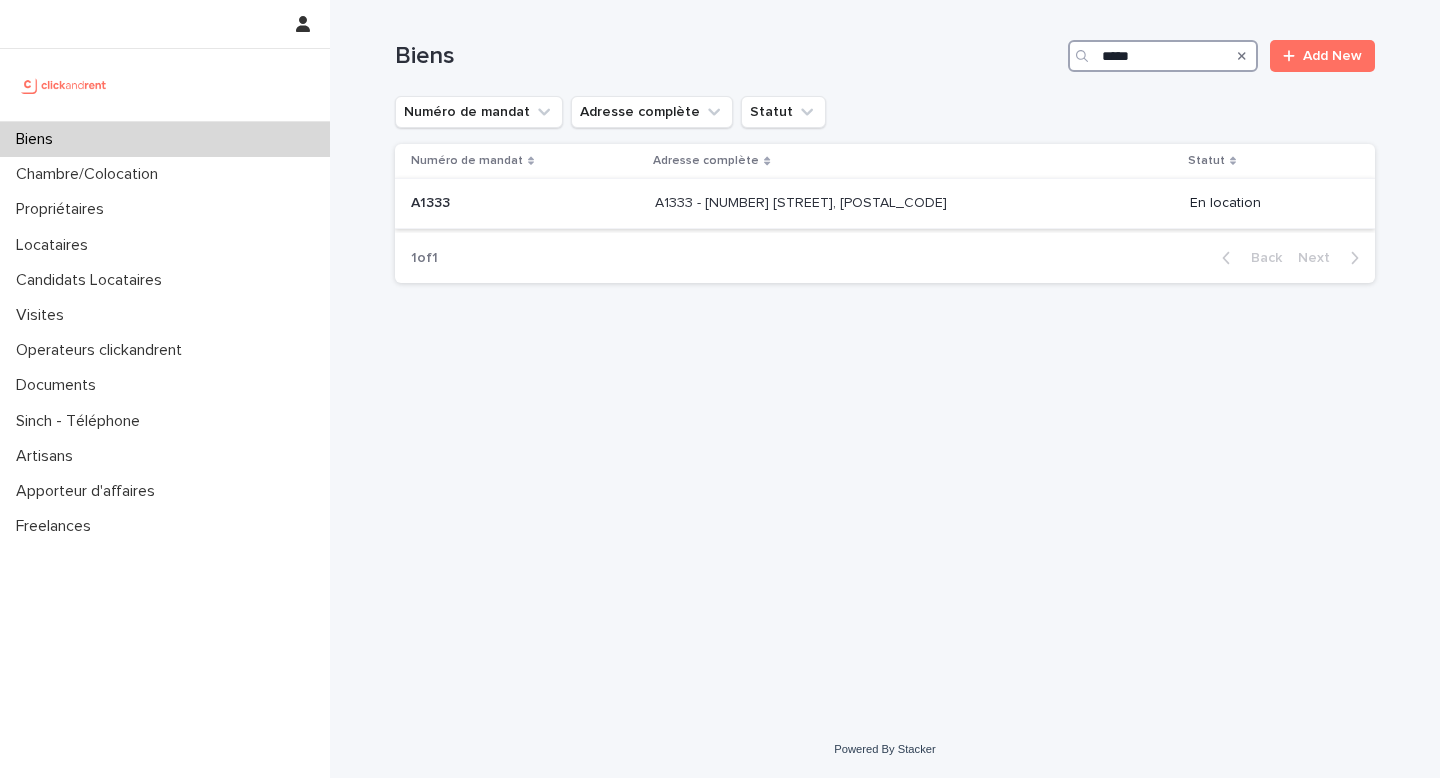 type on "*****" 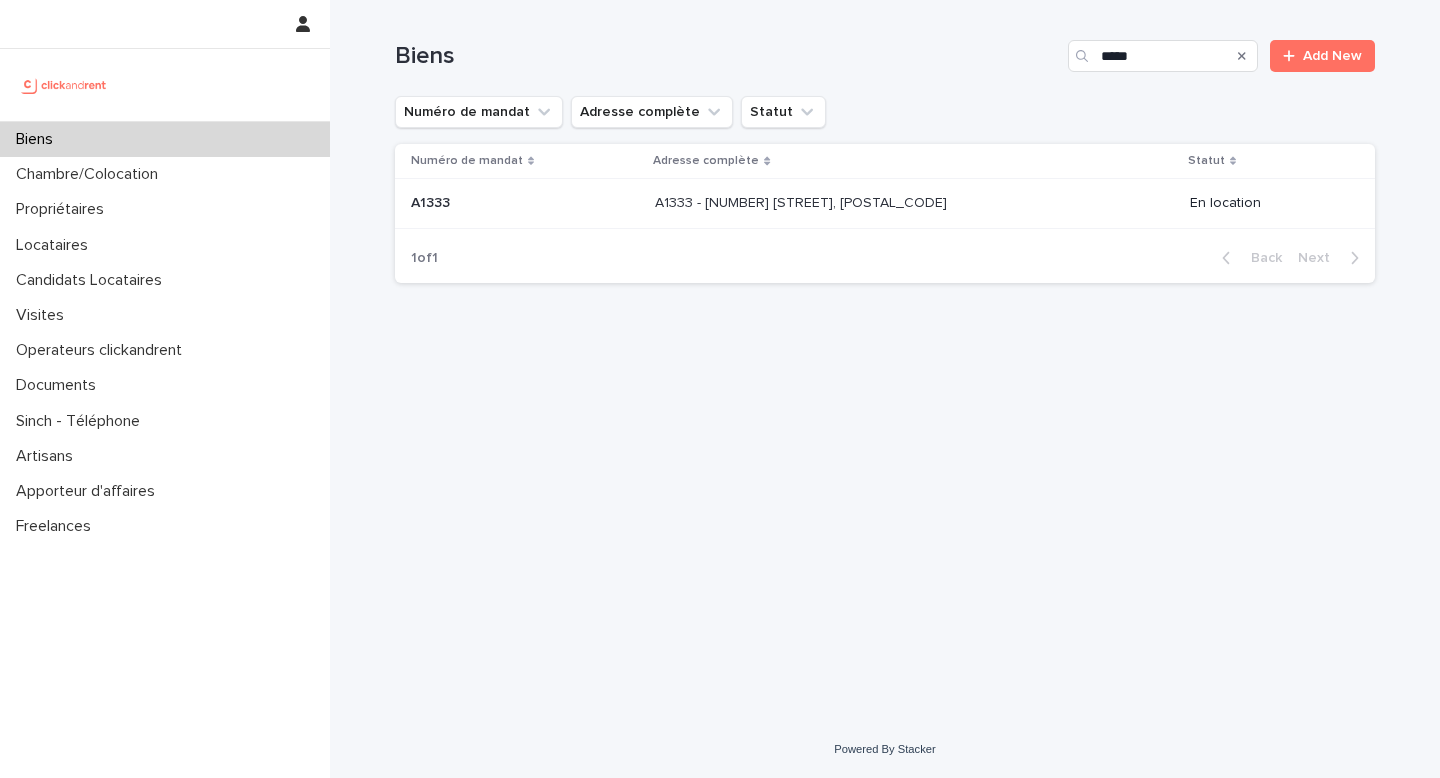 click on "A1333 - 29 rue Emile Duport,  [CITY] [POSTAL_CODE] A1333 - 29 rue Emile Duport,  [CITY] [POSTAL_CODE]" at bounding box center [914, 204] 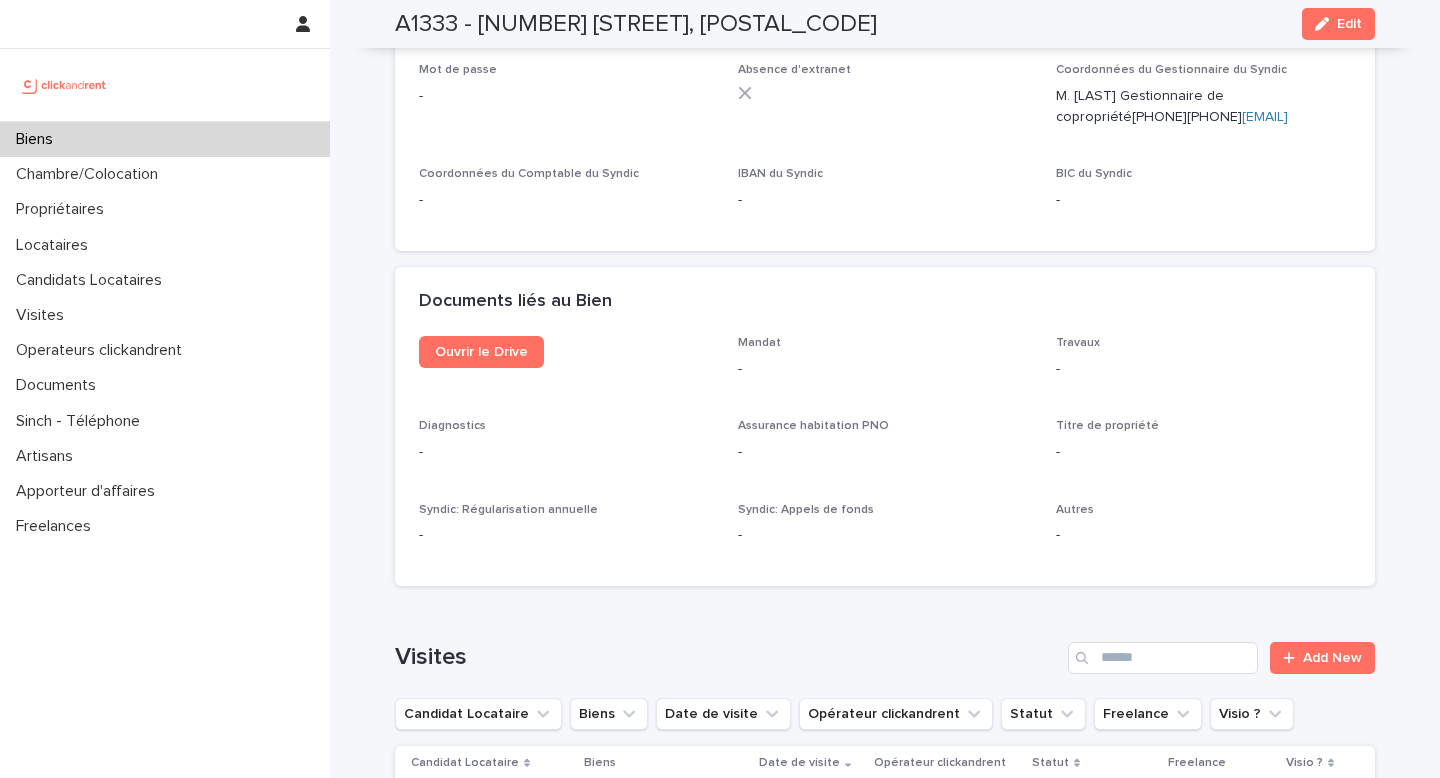 scroll, scrollTop: 7022, scrollLeft: 0, axis: vertical 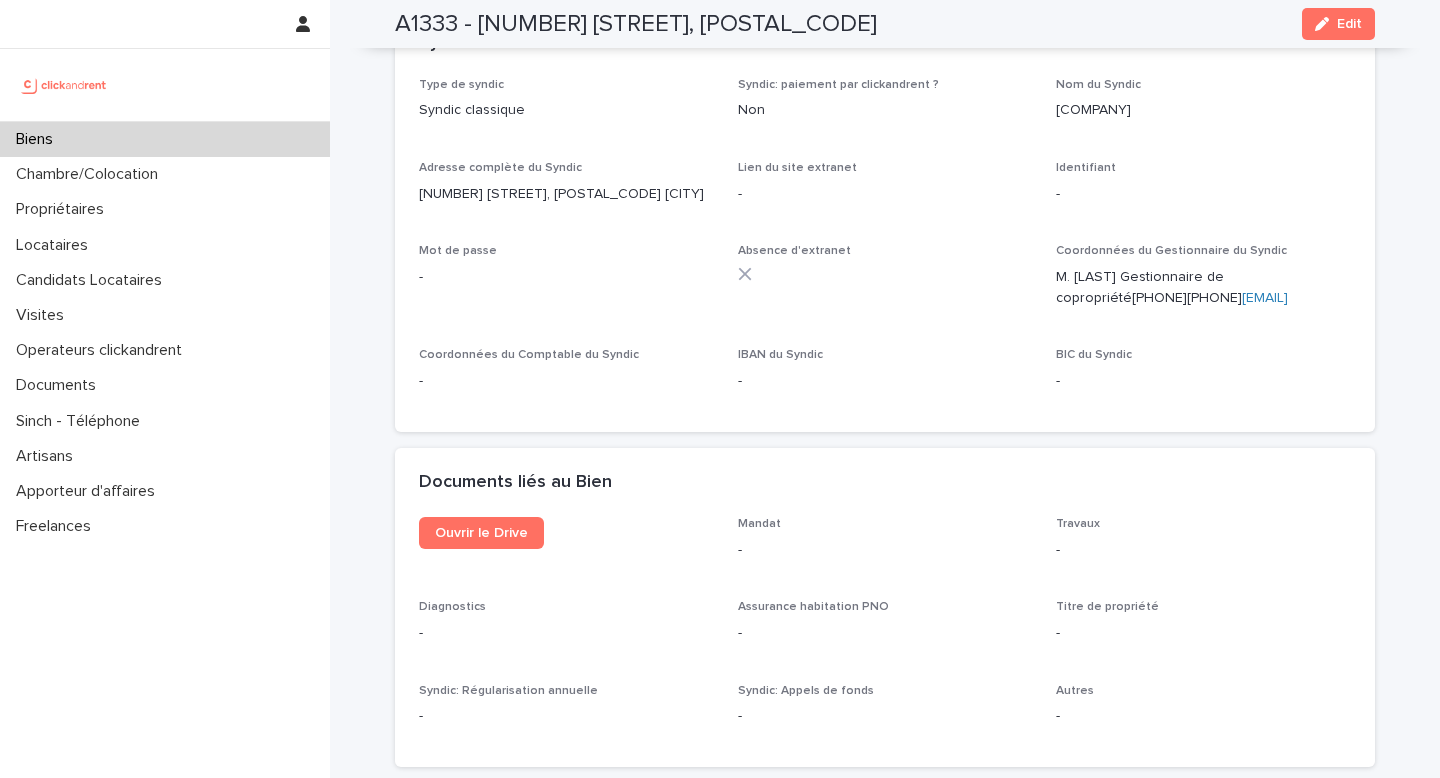 click on "M. Sidney Cuillerat Gestionnaire de copropriété  [PHONE]  [PHONE]  [EMAIL]" at bounding box center [1203, 288] 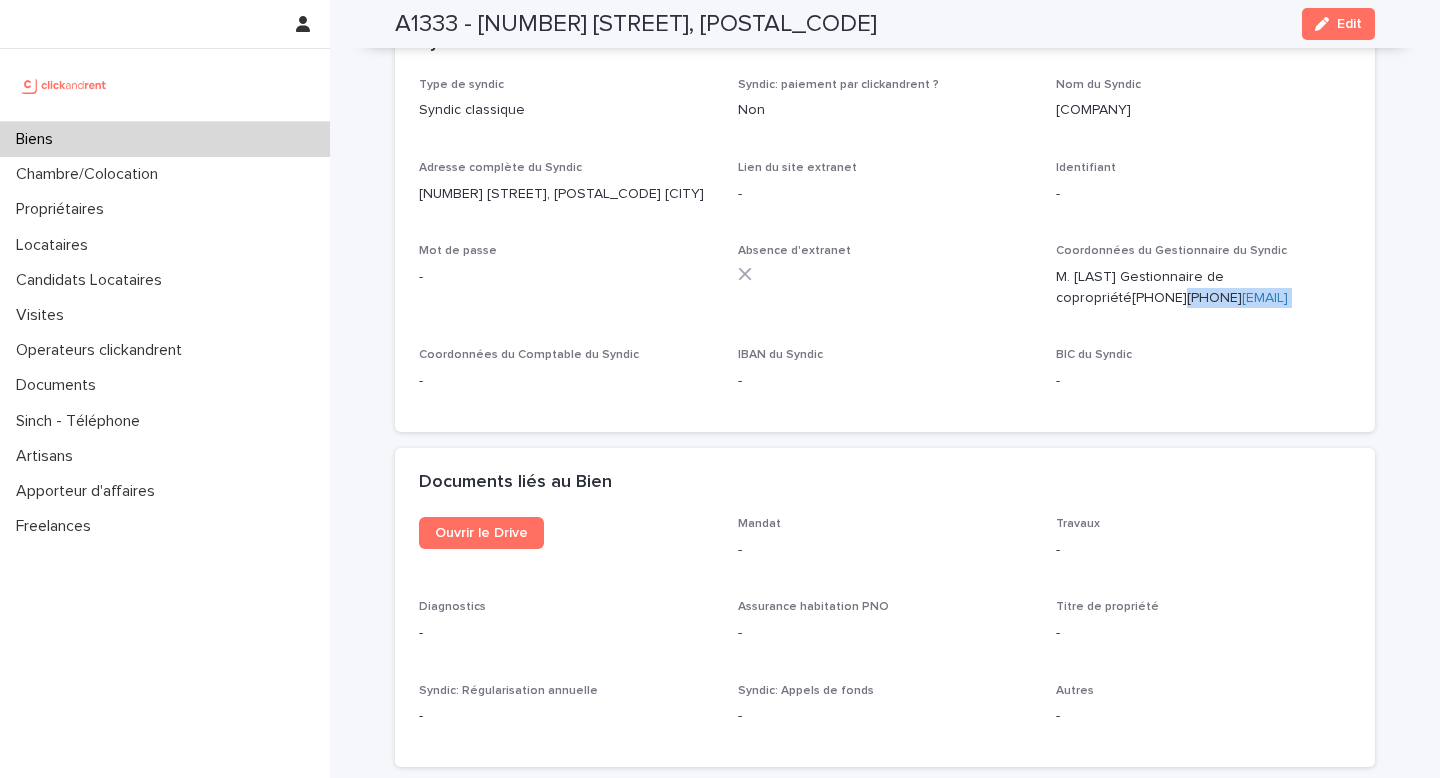 click on "M. Sidney Cuillerat Gestionnaire de copropriété  [PHONE]  [PHONE]  [EMAIL]" at bounding box center (1203, 288) 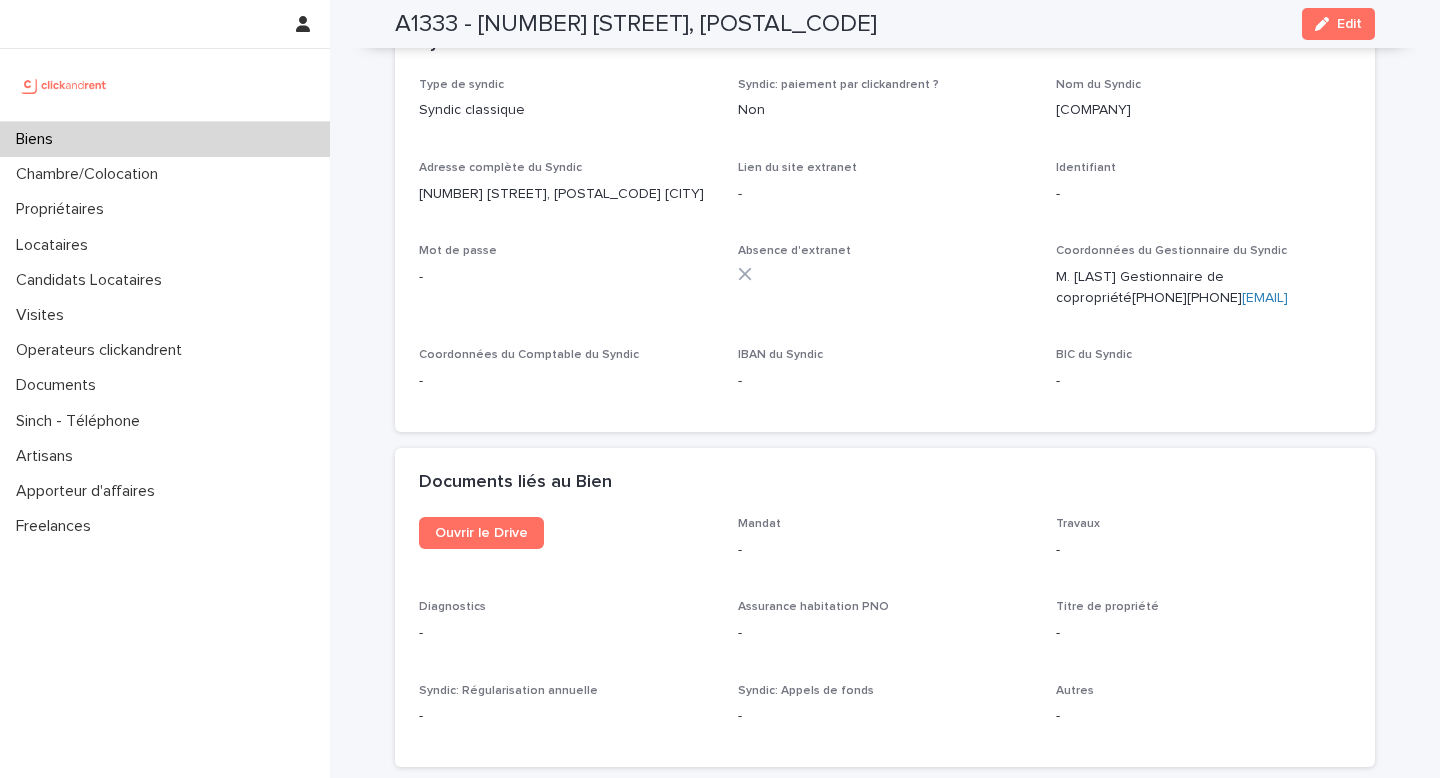 drag, startPoint x: 1263, startPoint y: 279, endPoint x: 1238, endPoint y: 292, distance: 28.178005 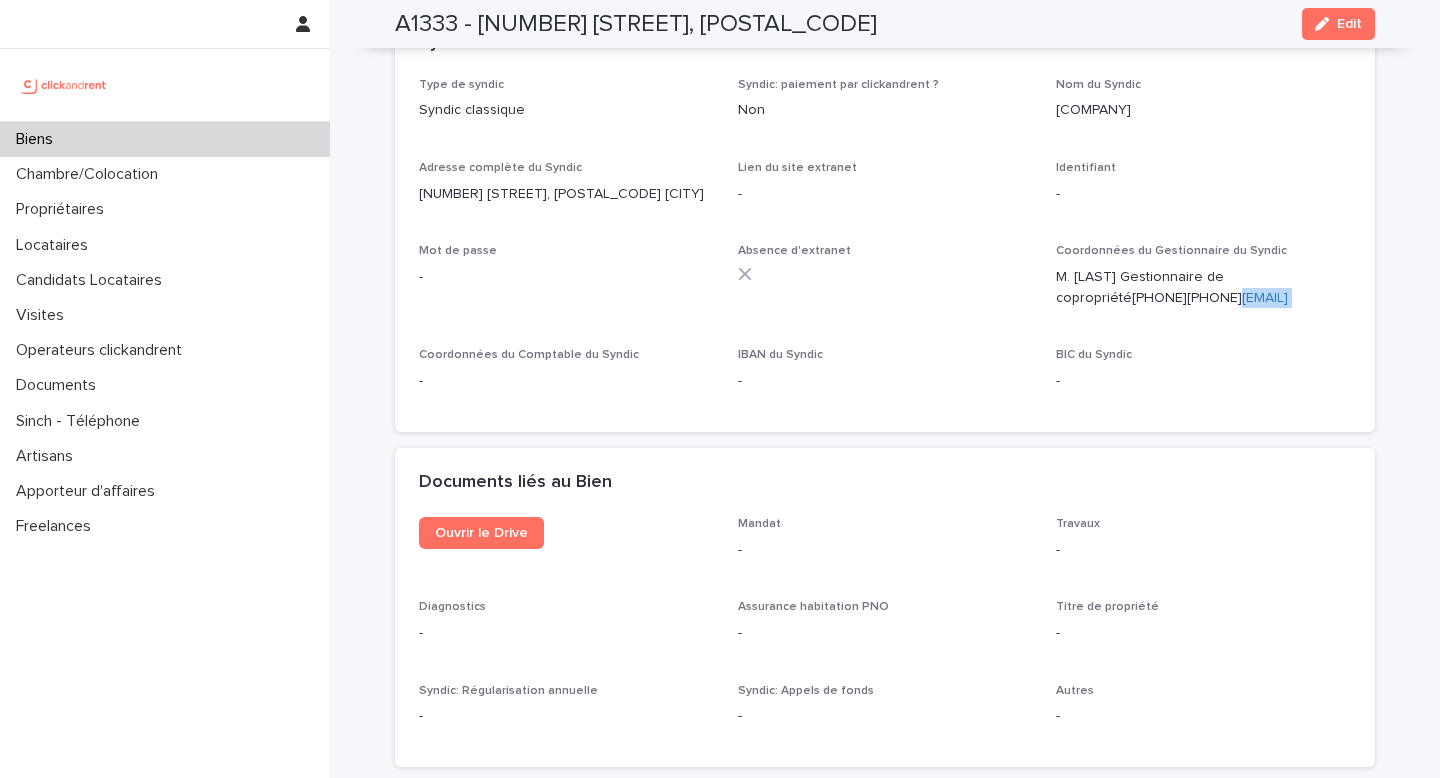 drag, startPoint x: 1046, startPoint y: 281, endPoint x: 1281, endPoint y: 281, distance: 235 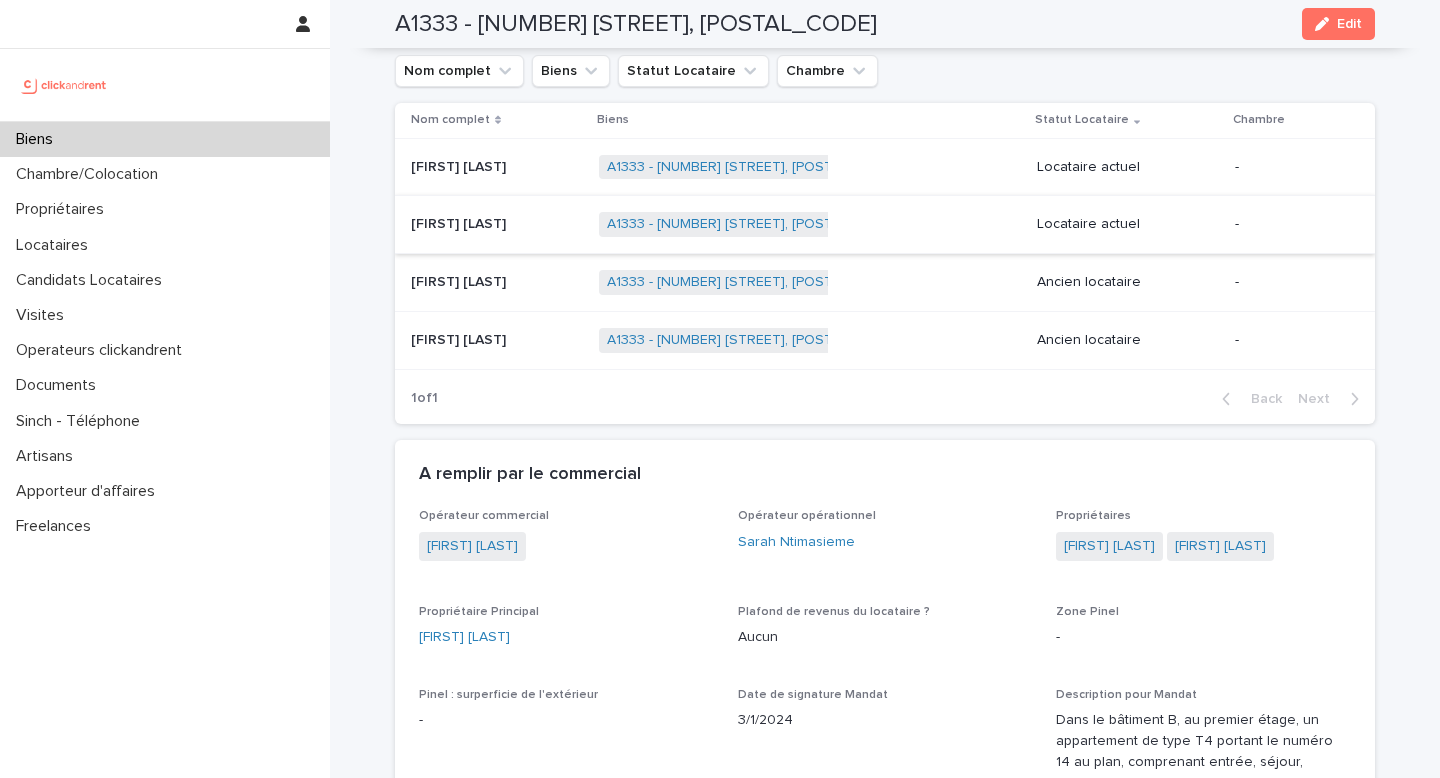 scroll, scrollTop: 1091, scrollLeft: 0, axis: vertical 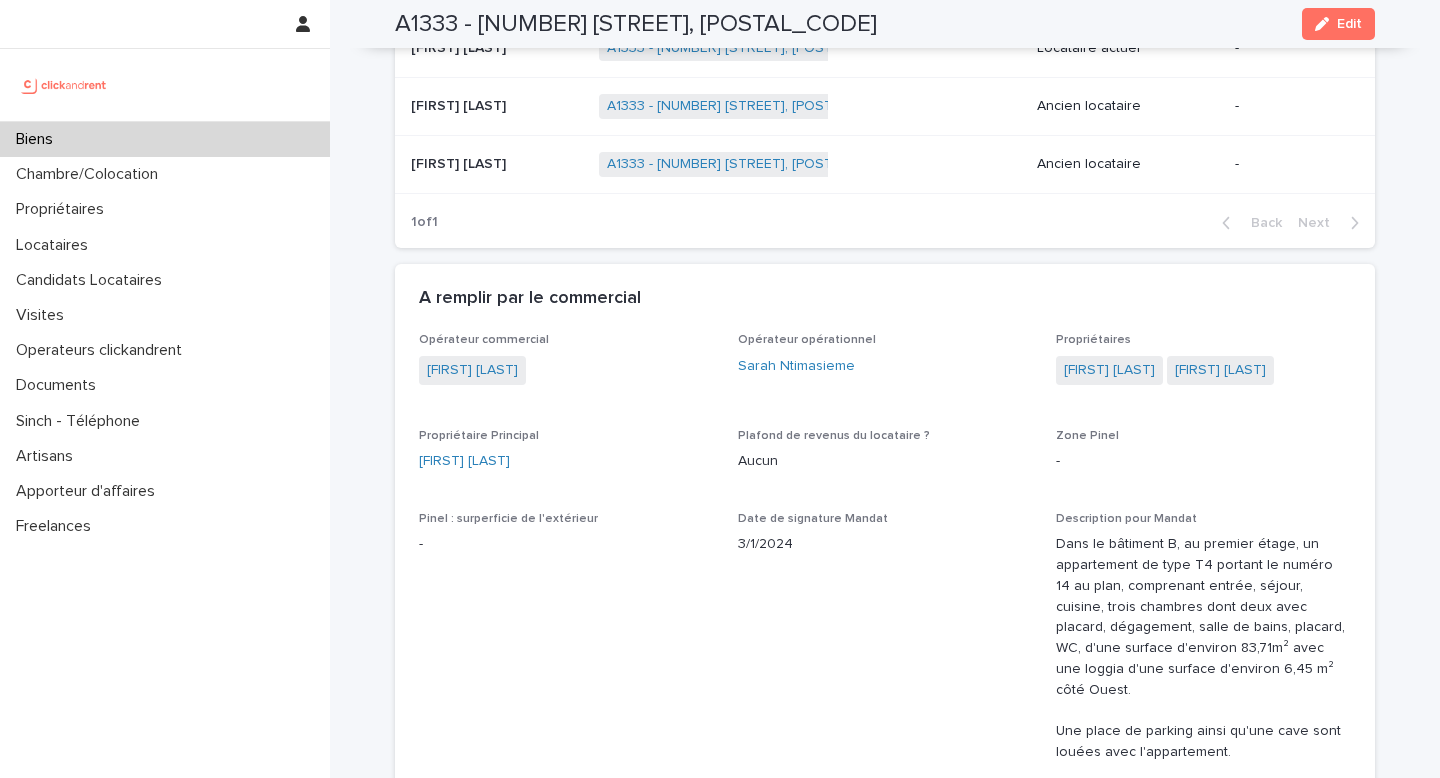 click on "[FIRST] [LAST]" at bounding box center [566, 461] 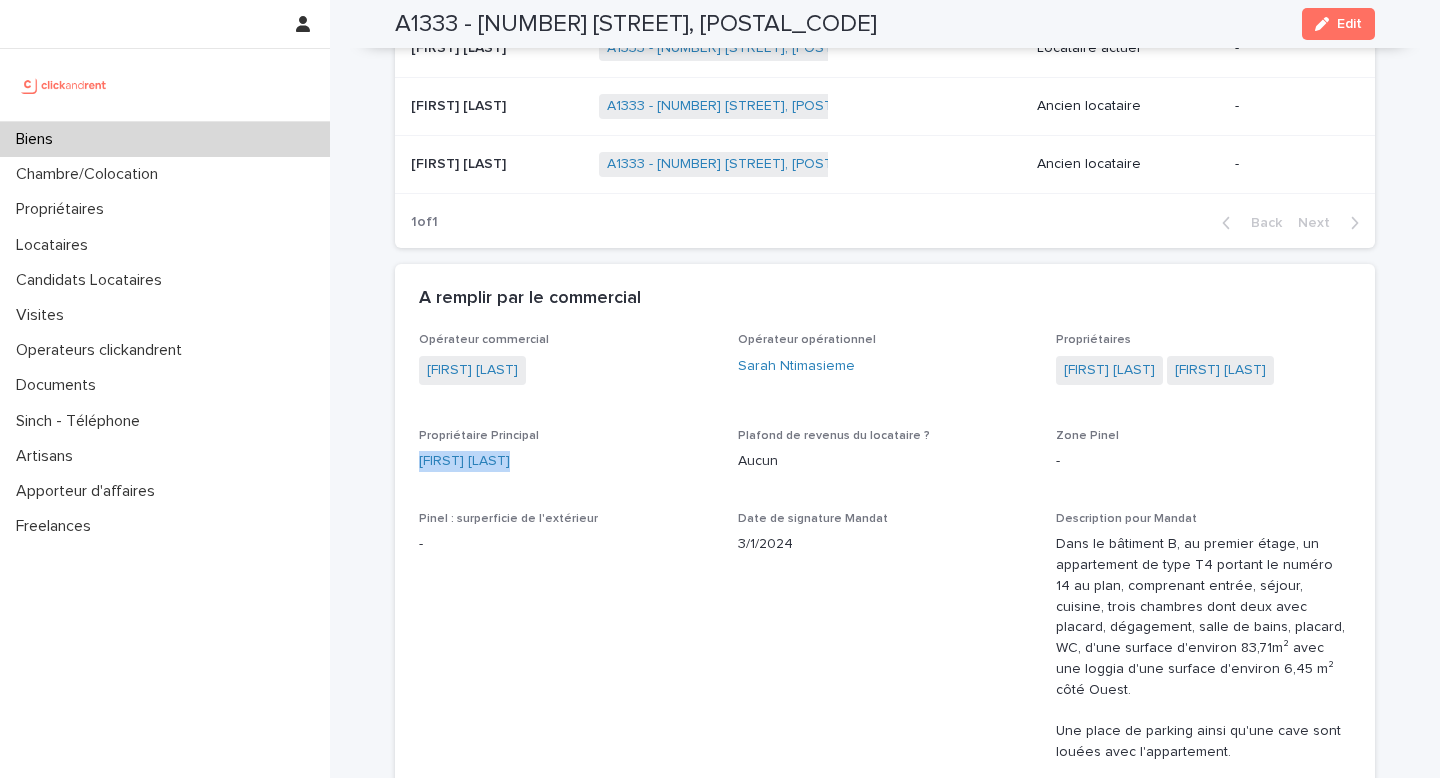 click on "[FIRST] [LAST]" at bounding box center [566, 461] 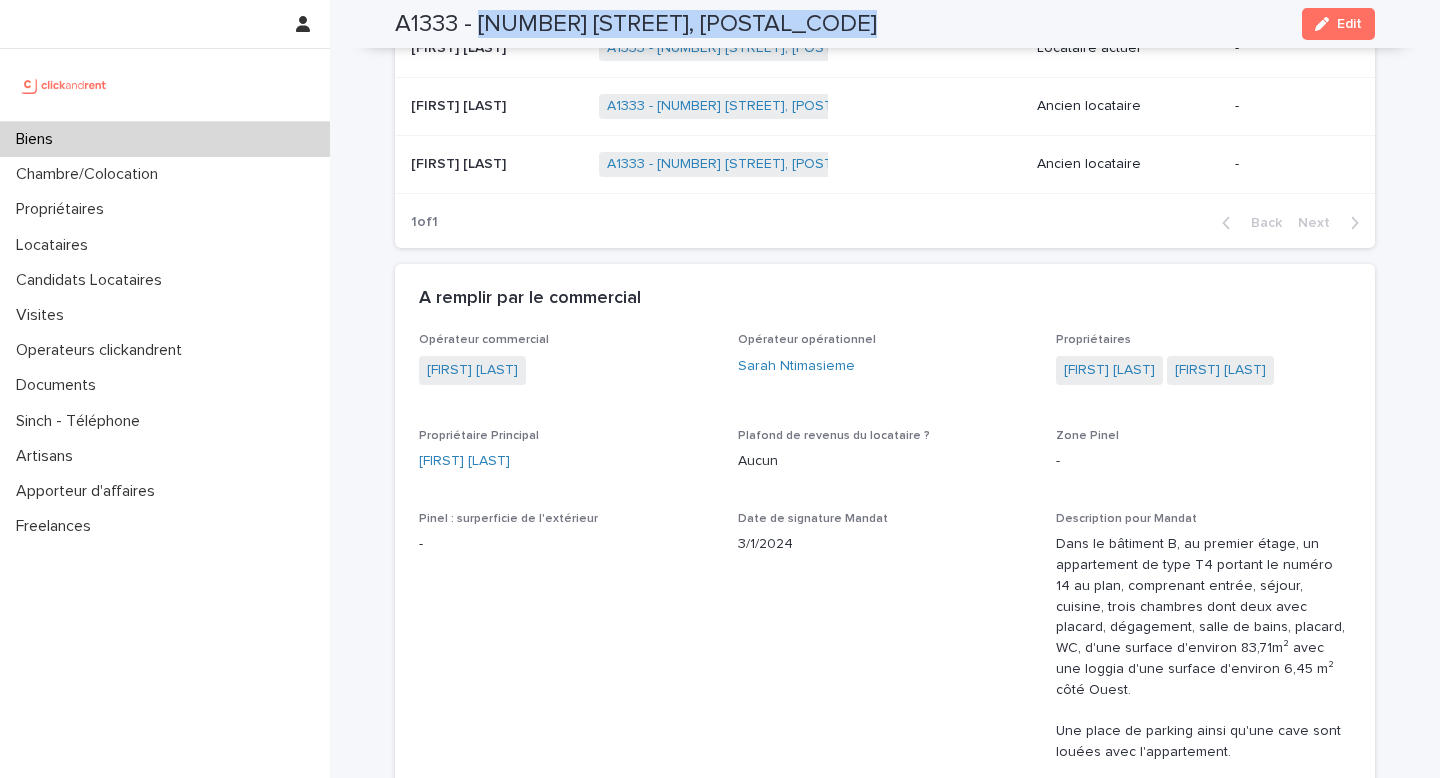 drag, startPoint x: 482, startPoint y: 20, endPoint x: 852, endPoint y: 19, distance: 370.00134 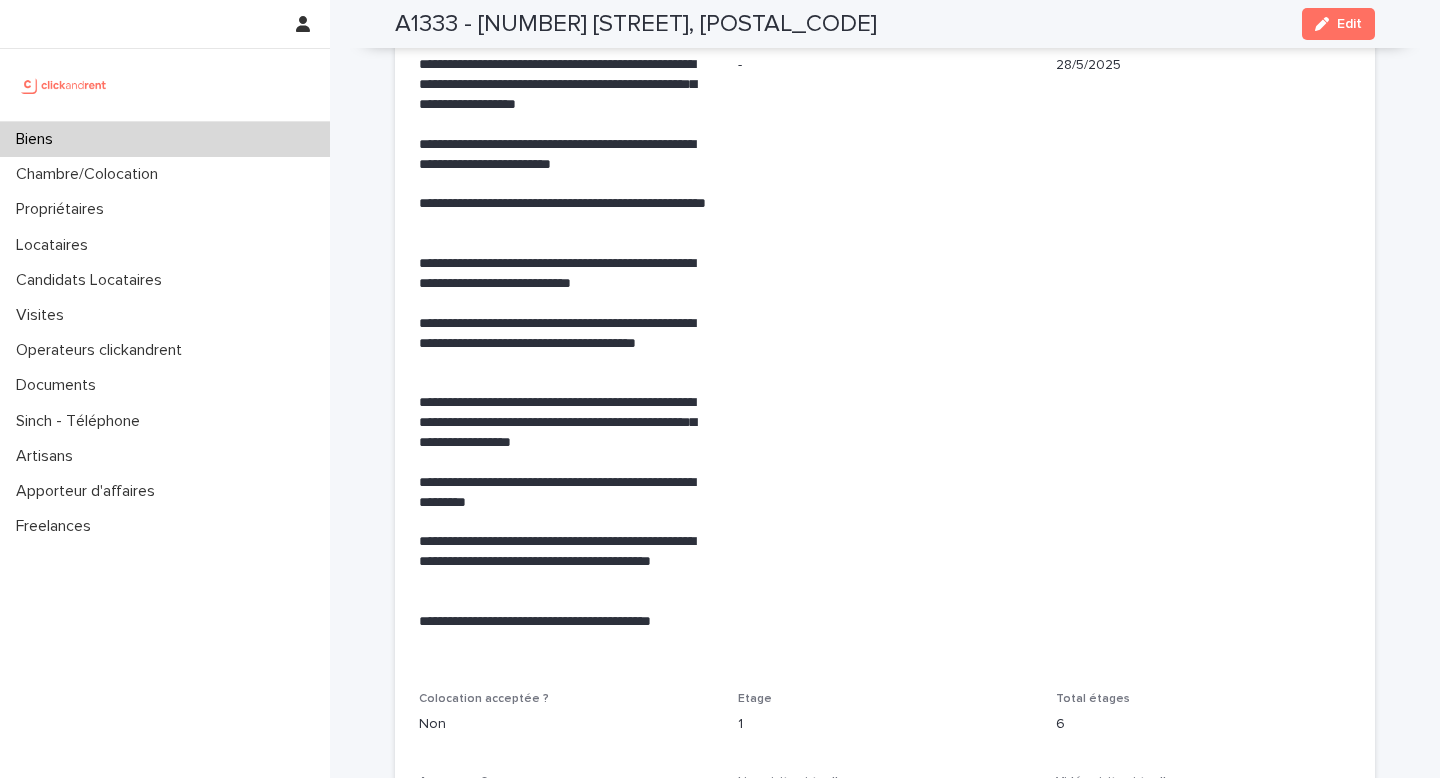 click on "**********" at bounding box center [566, 344] 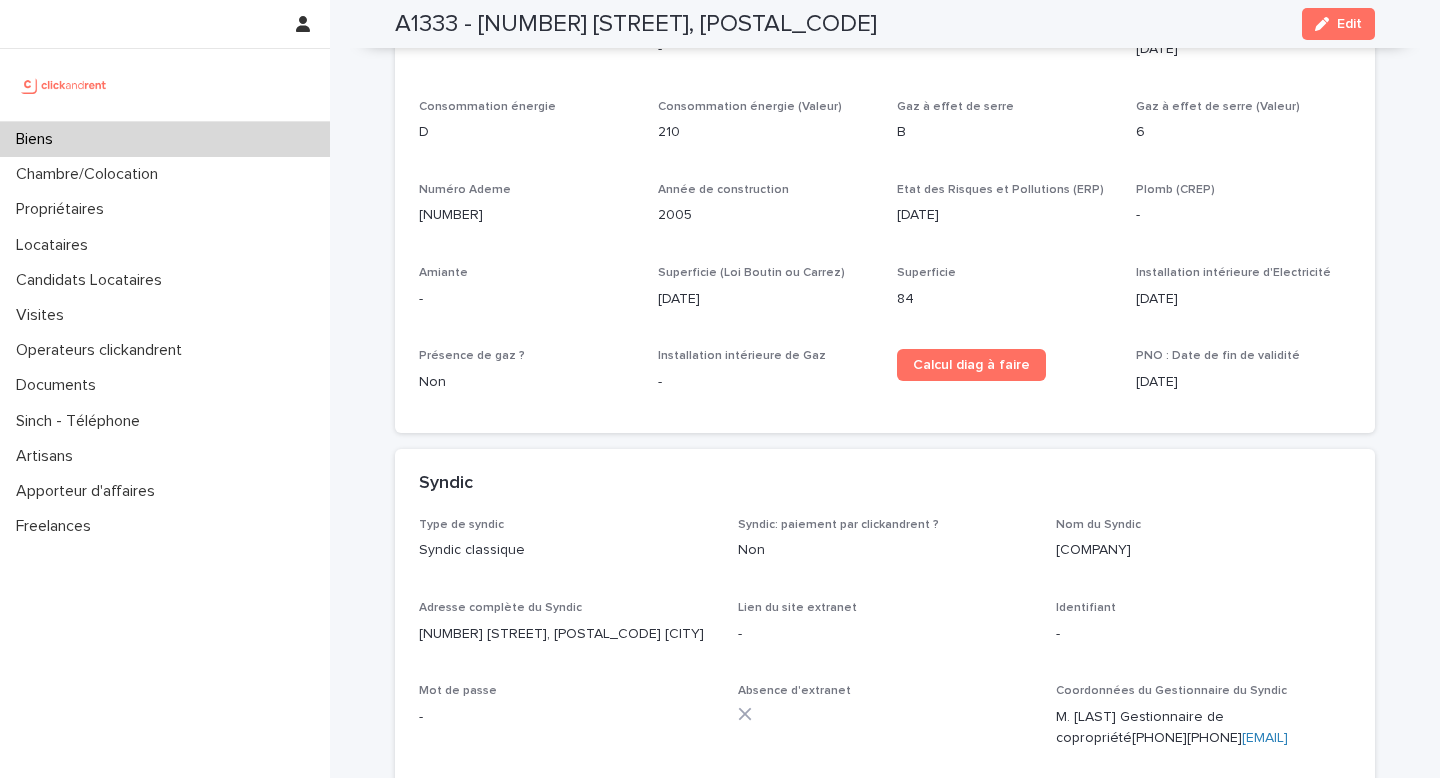 scroll, scrollTop: 7079, scrollLeft: 0, axis: vertical 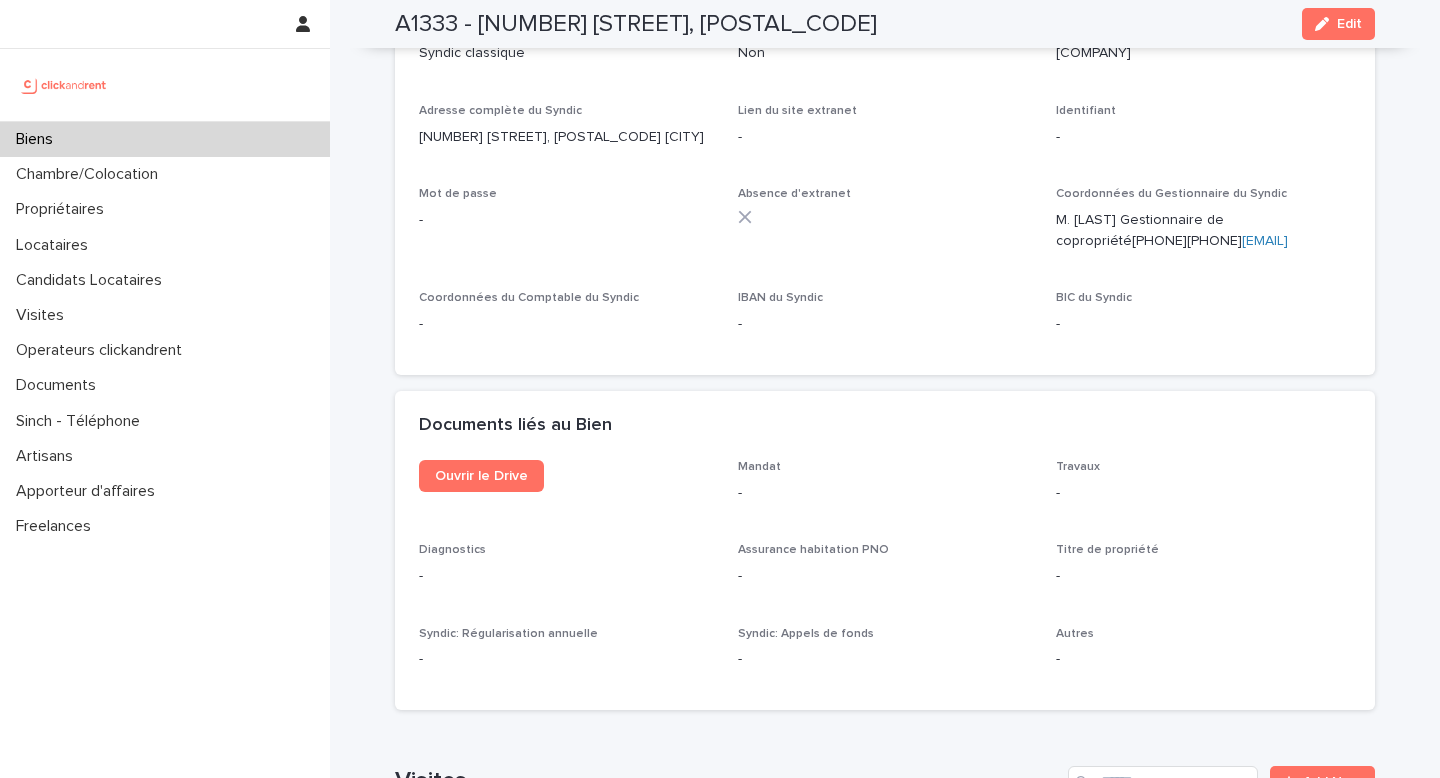click on "[PHONE]" 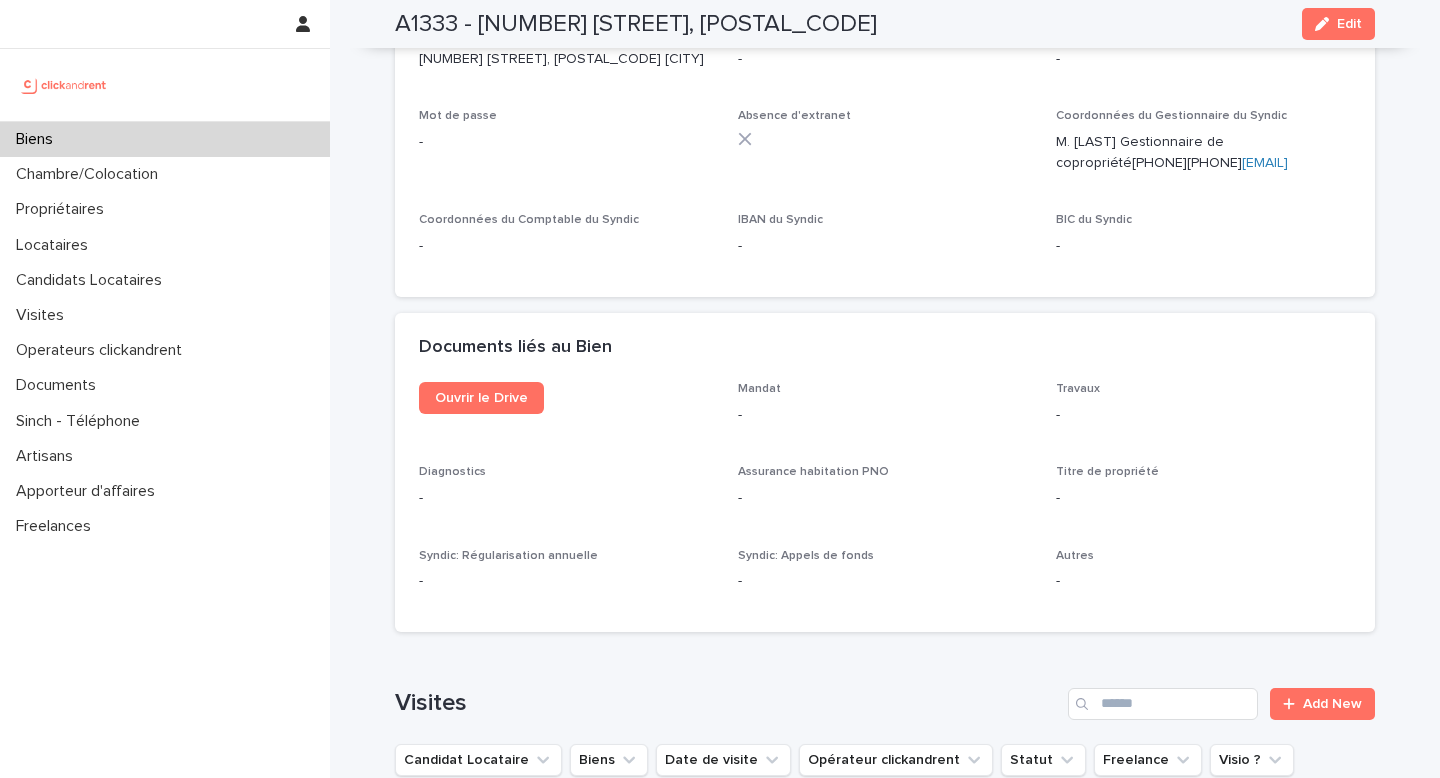 scroll, scrollTop: 7161, scrollLeft: 0, axis: vertical 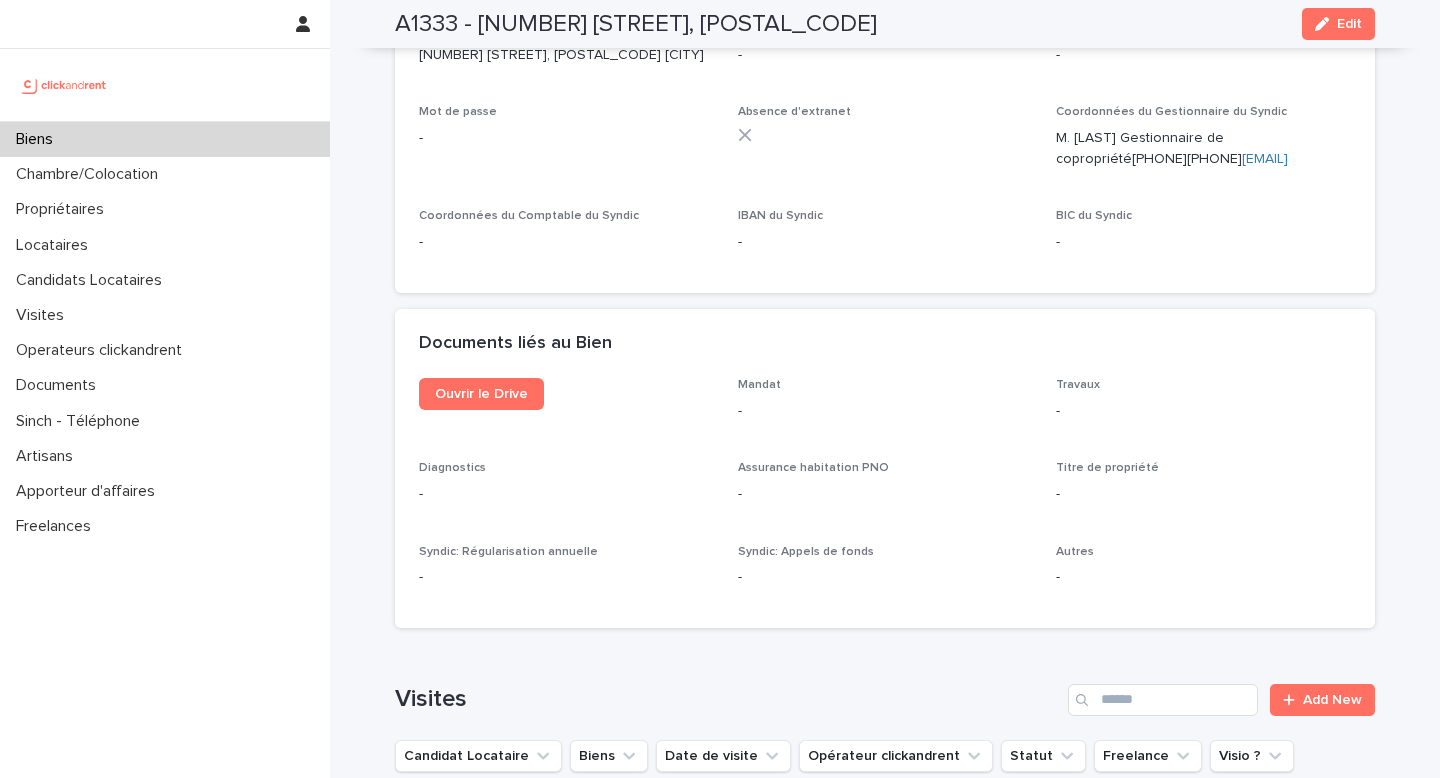 click on "Biens" at bounding box center (165, 139) 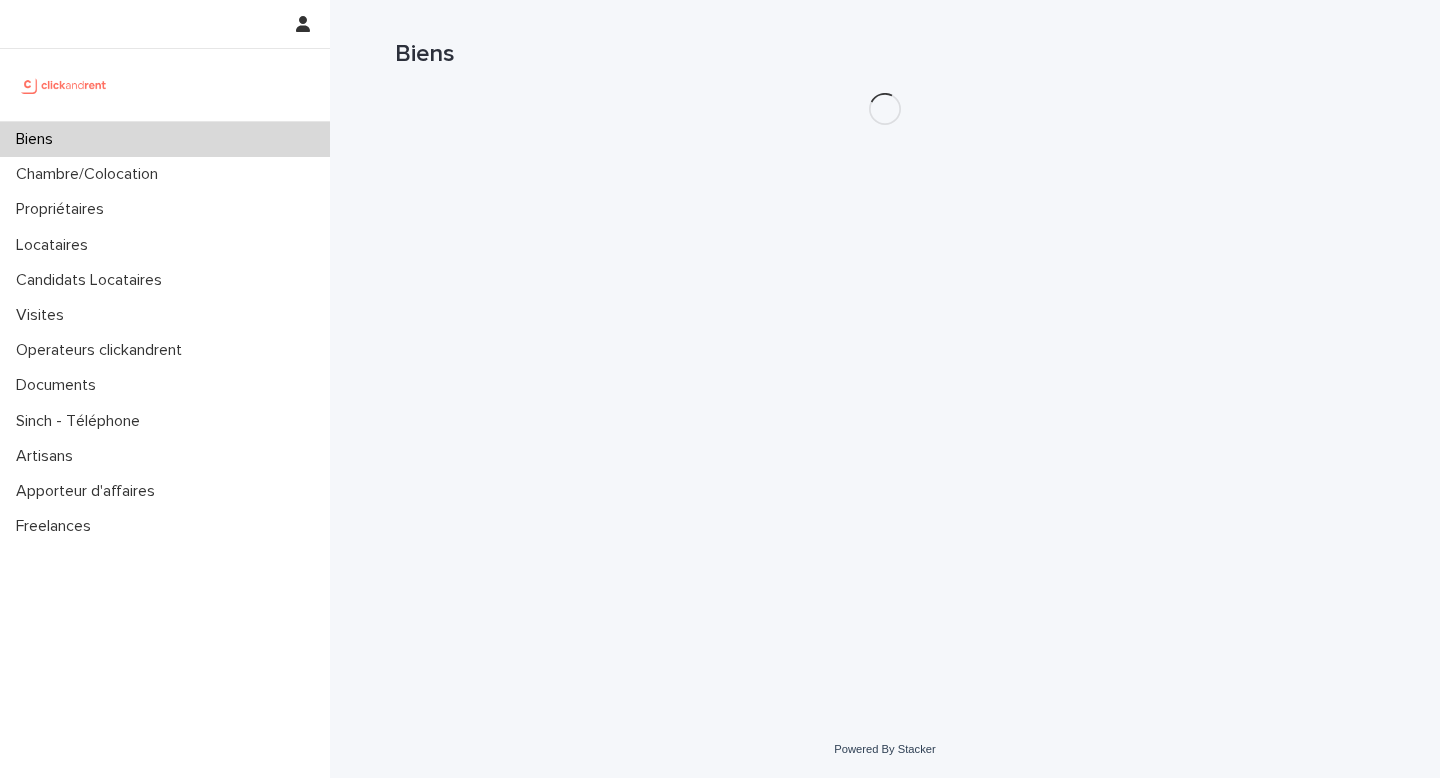 scroll, scrollTop: 0, scrollLeft: 0, axis: both 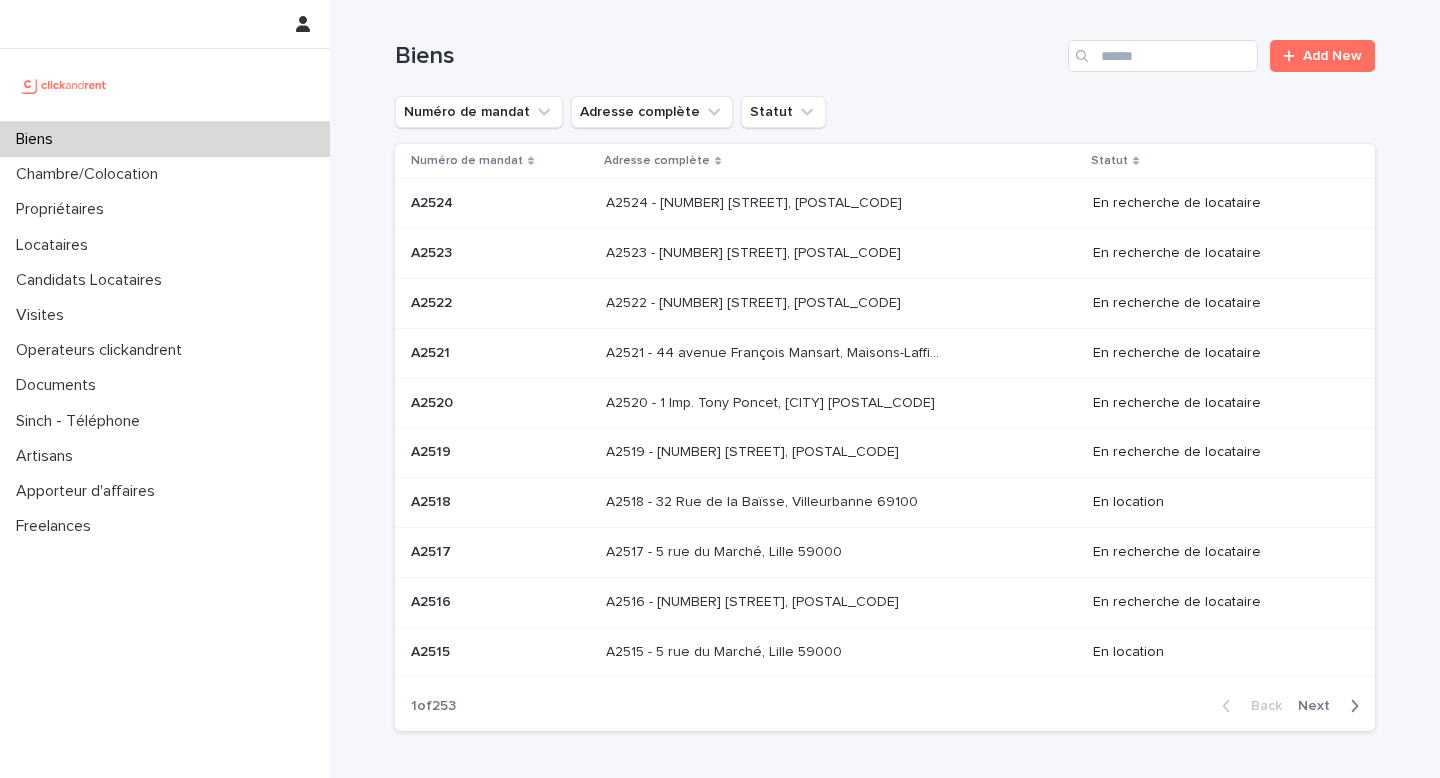 click on "Biens Add New" at bounding box center [885, 48] 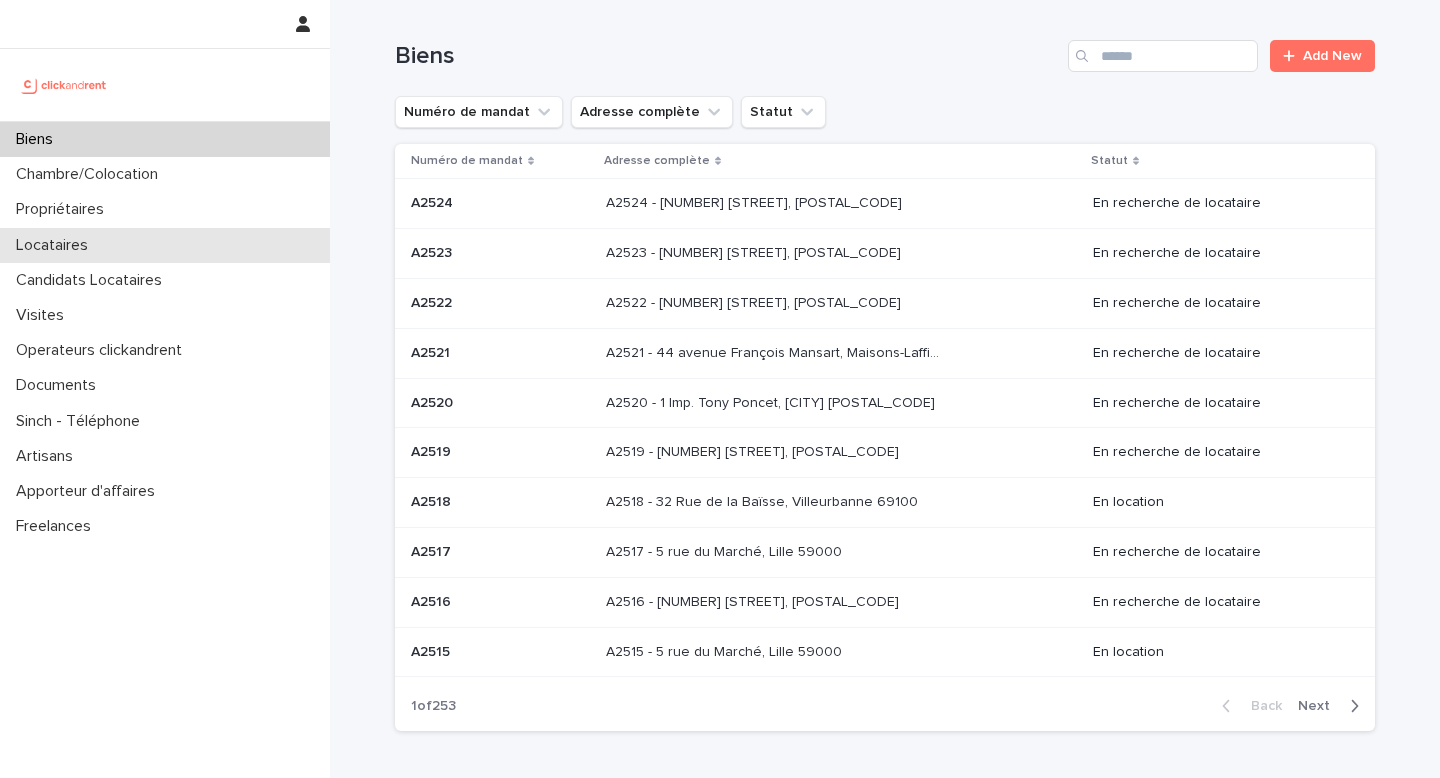click on "Locataires" at bounding box center (56, 245) 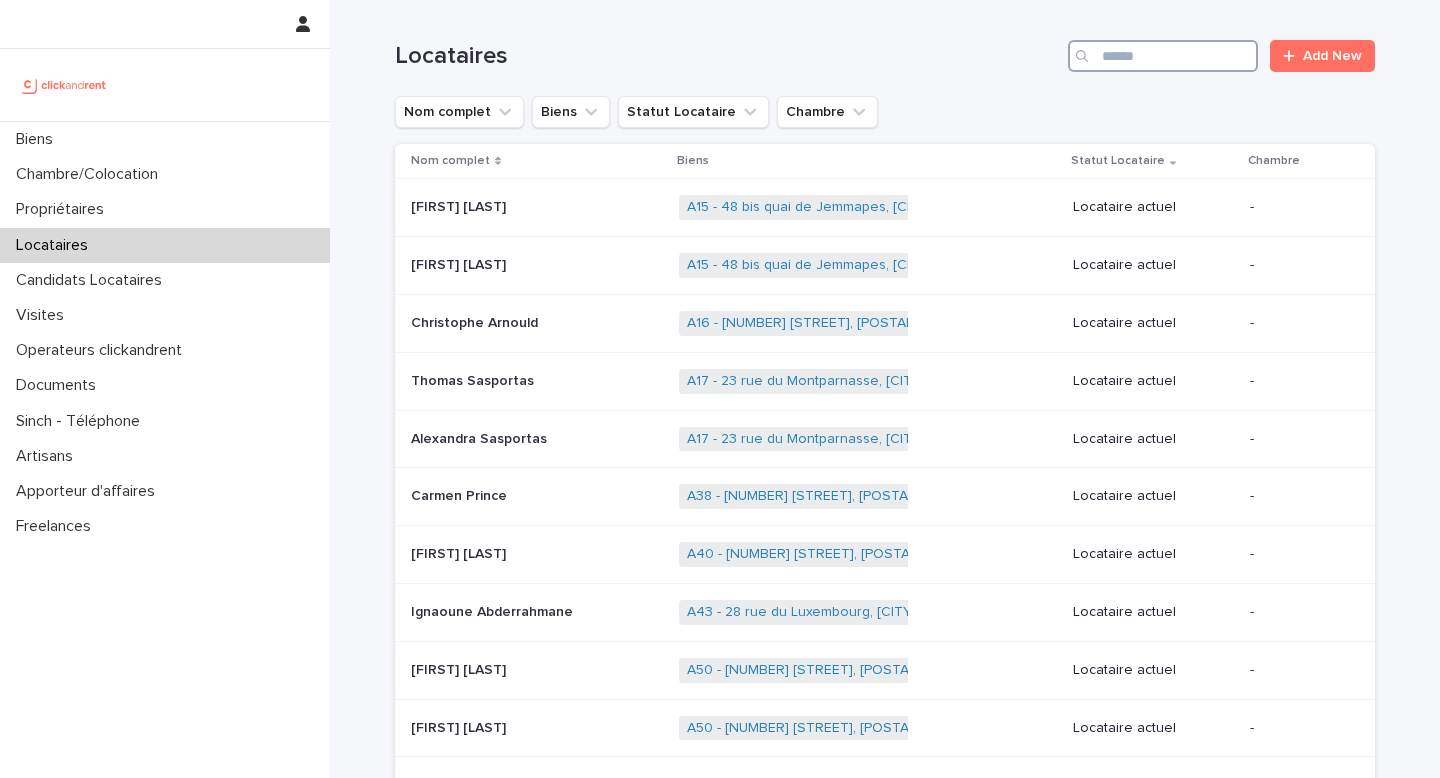 click at bounding box center [1163, 56] 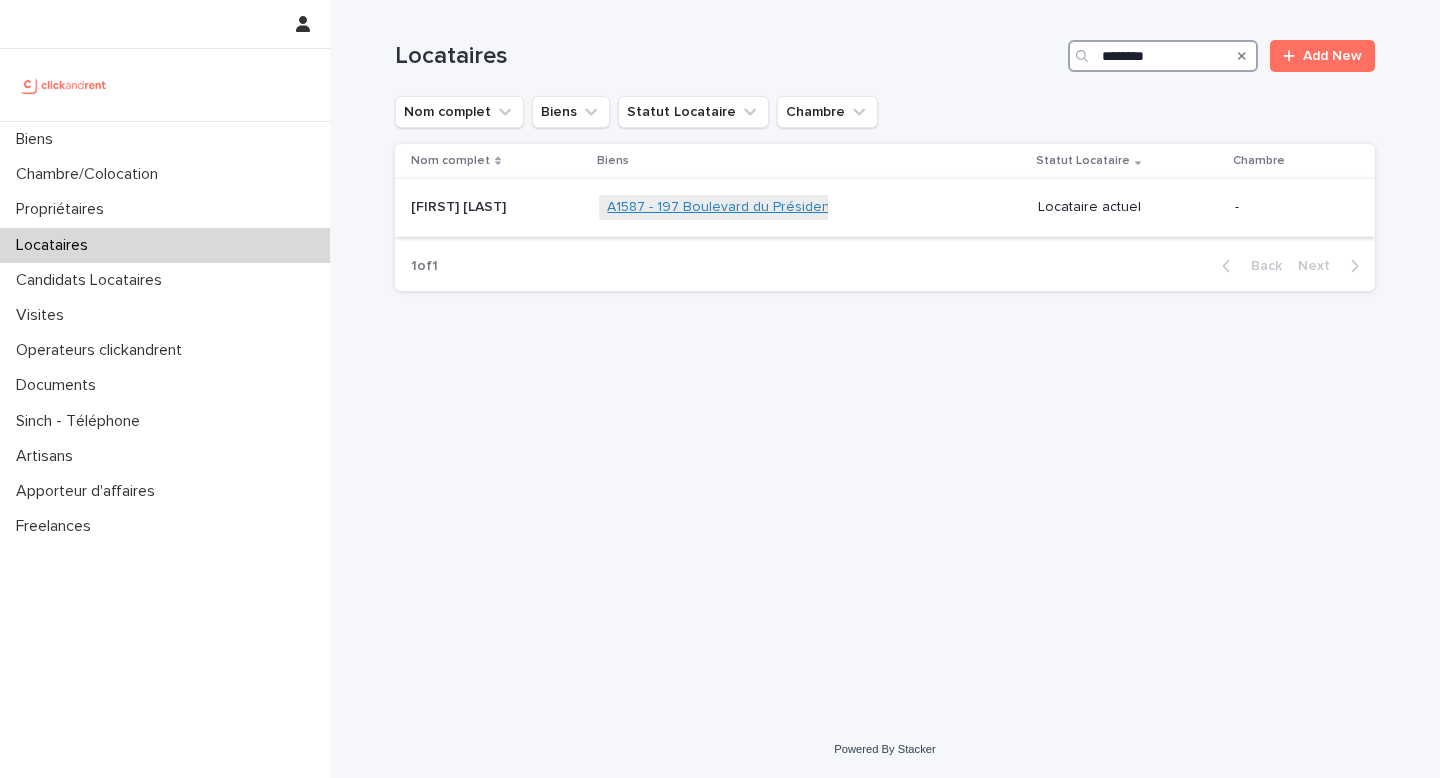 type on "********" 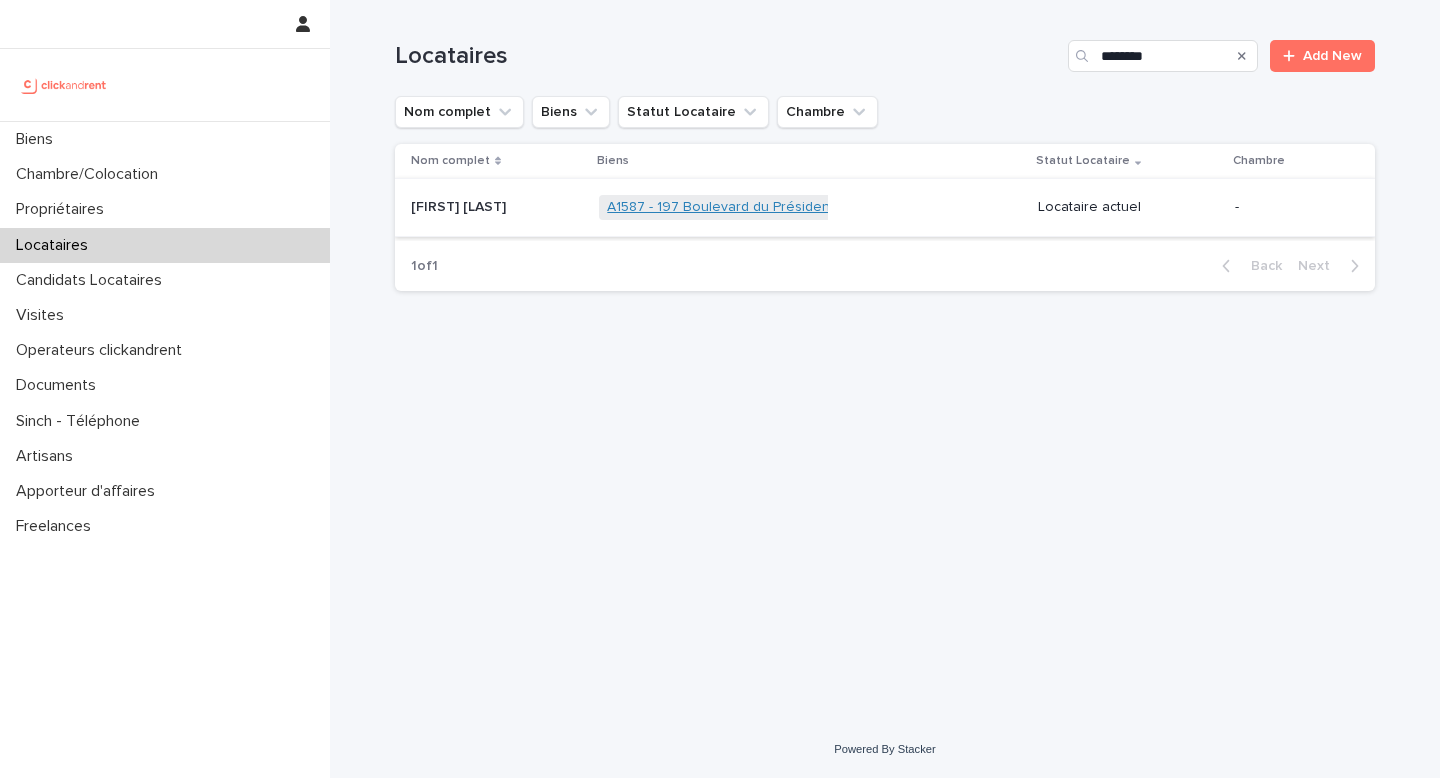 click on "A1587 - 197 Boulevard du Président Franklin Roosevelt,  [CITY] [POSTAL_CODE]" at bounding box center [860, 207] 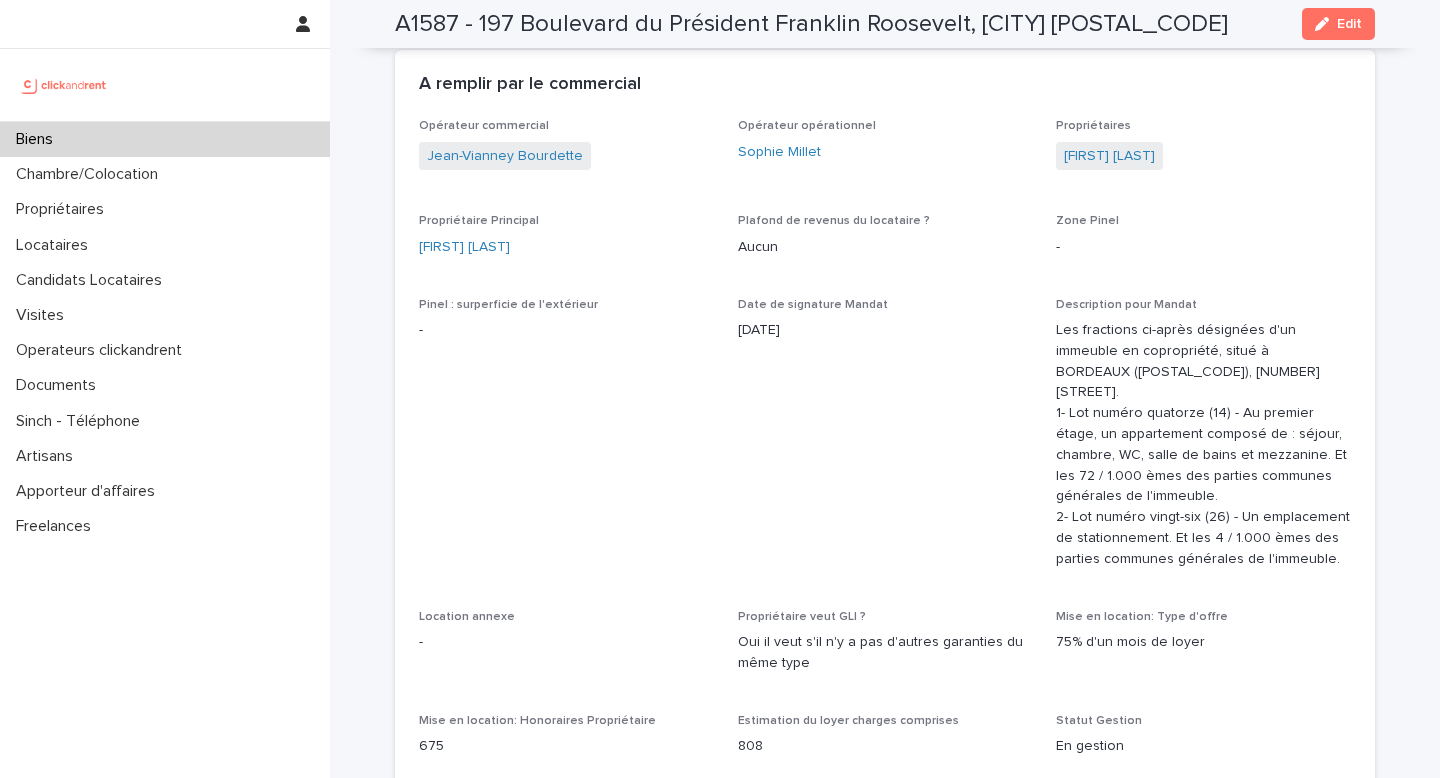 scroll, scrollTop: 982, scrollLeft: 0, axis: vertical 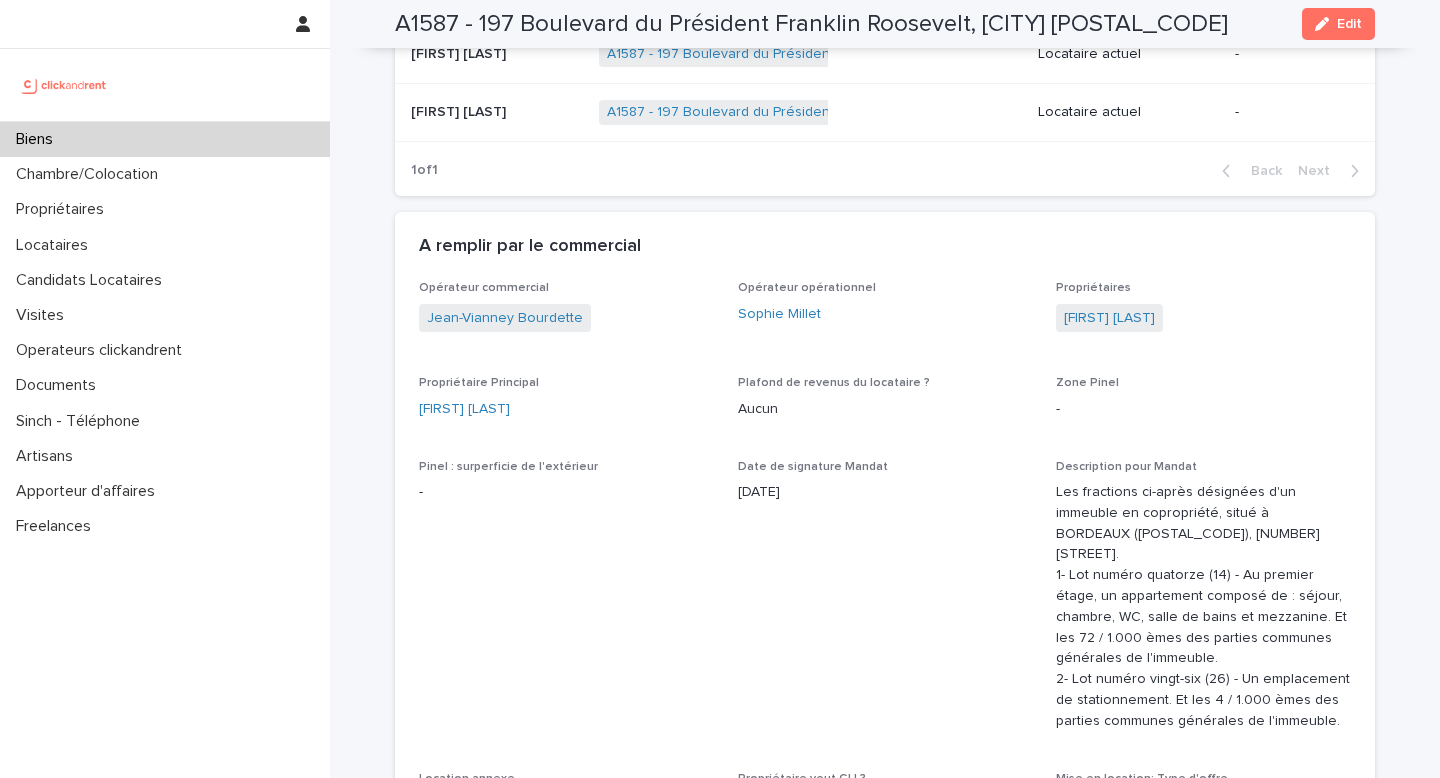 click on "A1587 - 197 Boulevard du Président Franklin Roosevelt,  [CITY] [POSTAL_CODE]" at bounding box center (811, 24) 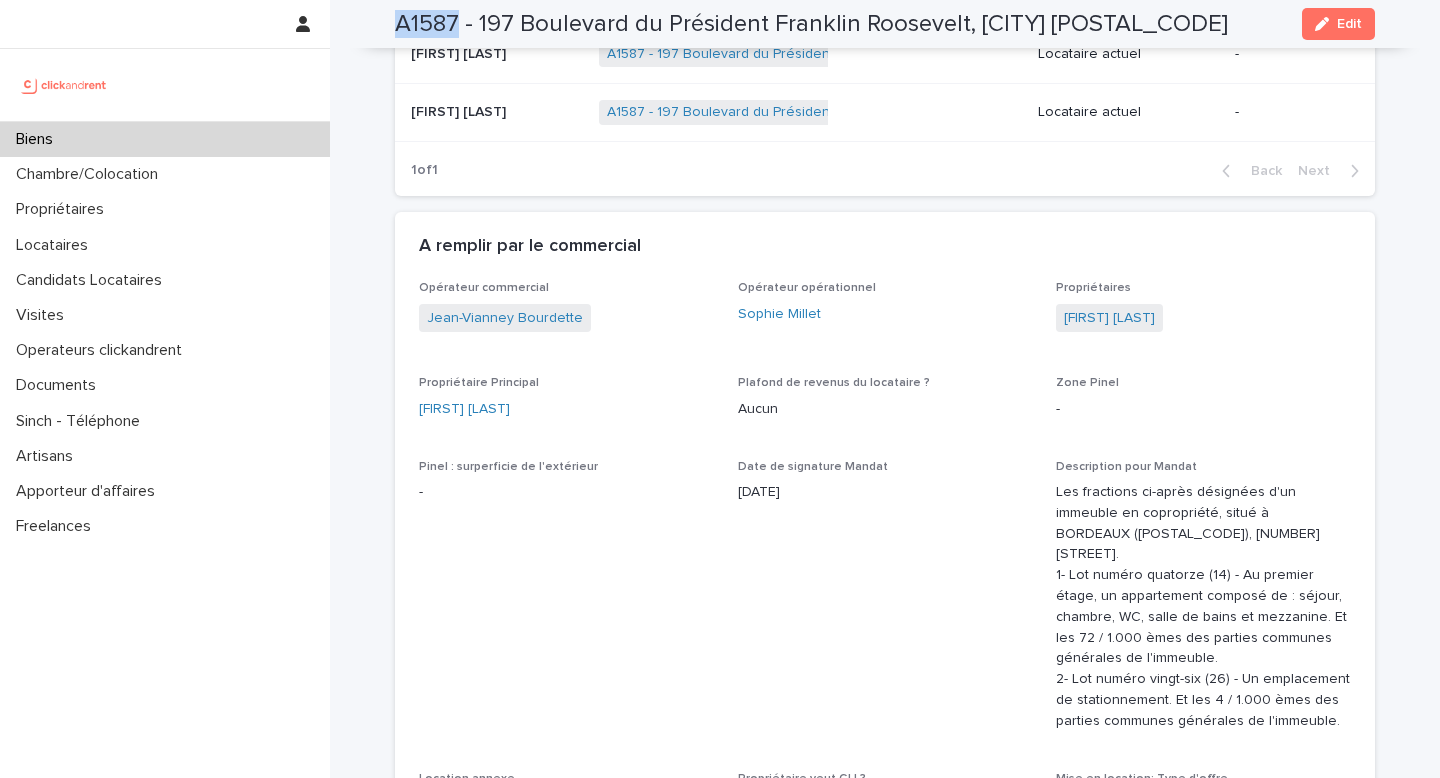 click on "A1587 - 197 Boulevard du Président Franklin Roosevelt,  [CITY] [POSTAL_CODE]" at bounding box center [811, 24] 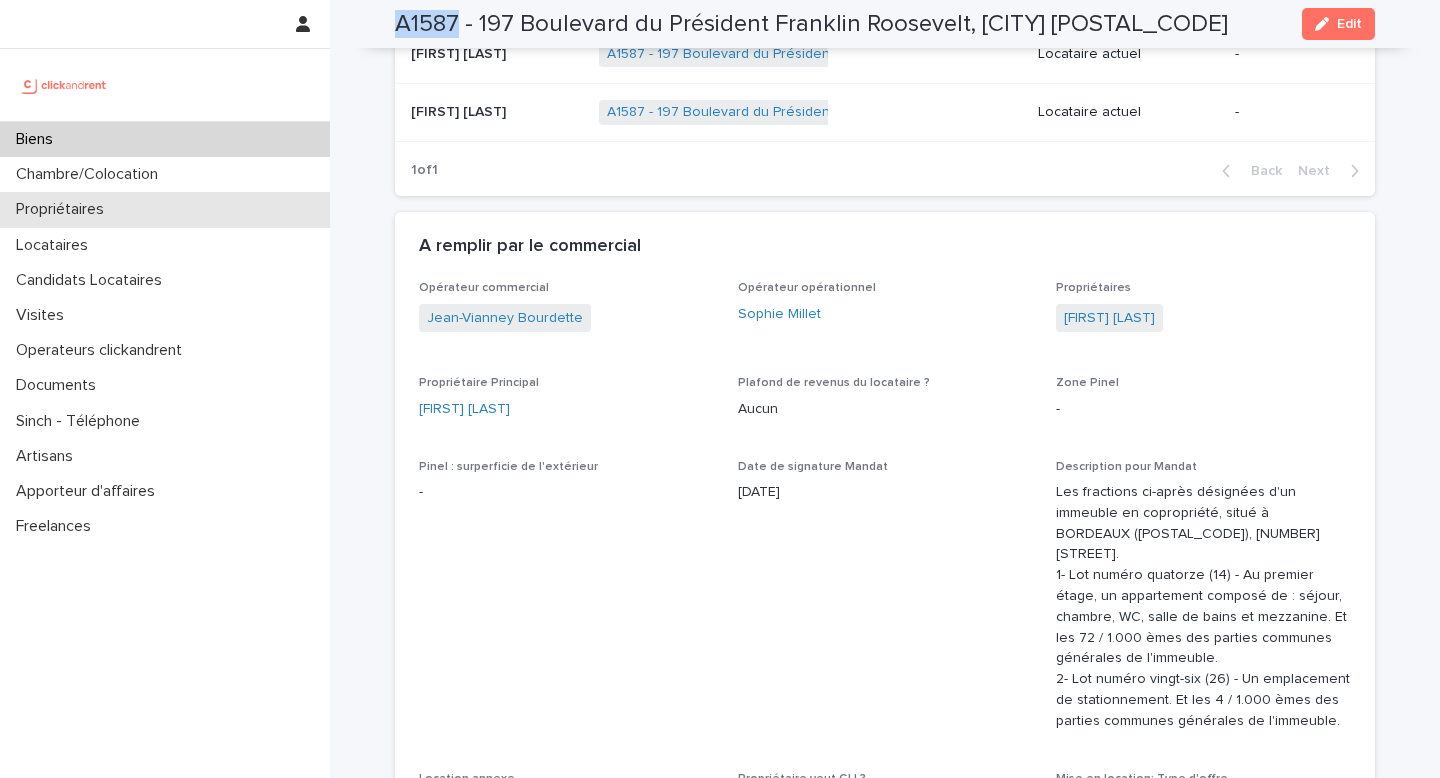 click on "Propriétaires" at bounding box center (165, 209) 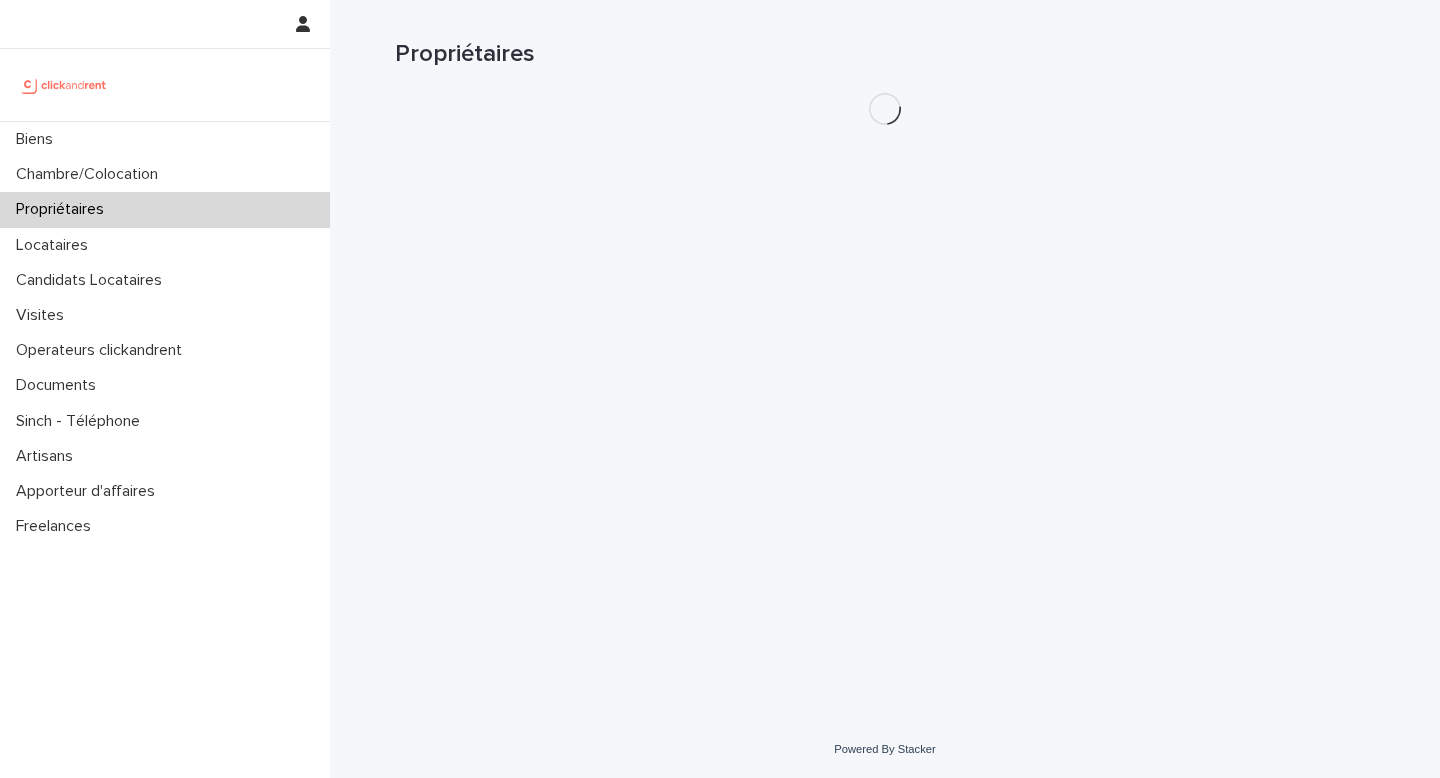 scroll, scrollTop: 0, scrollLeft: 0, axis: both 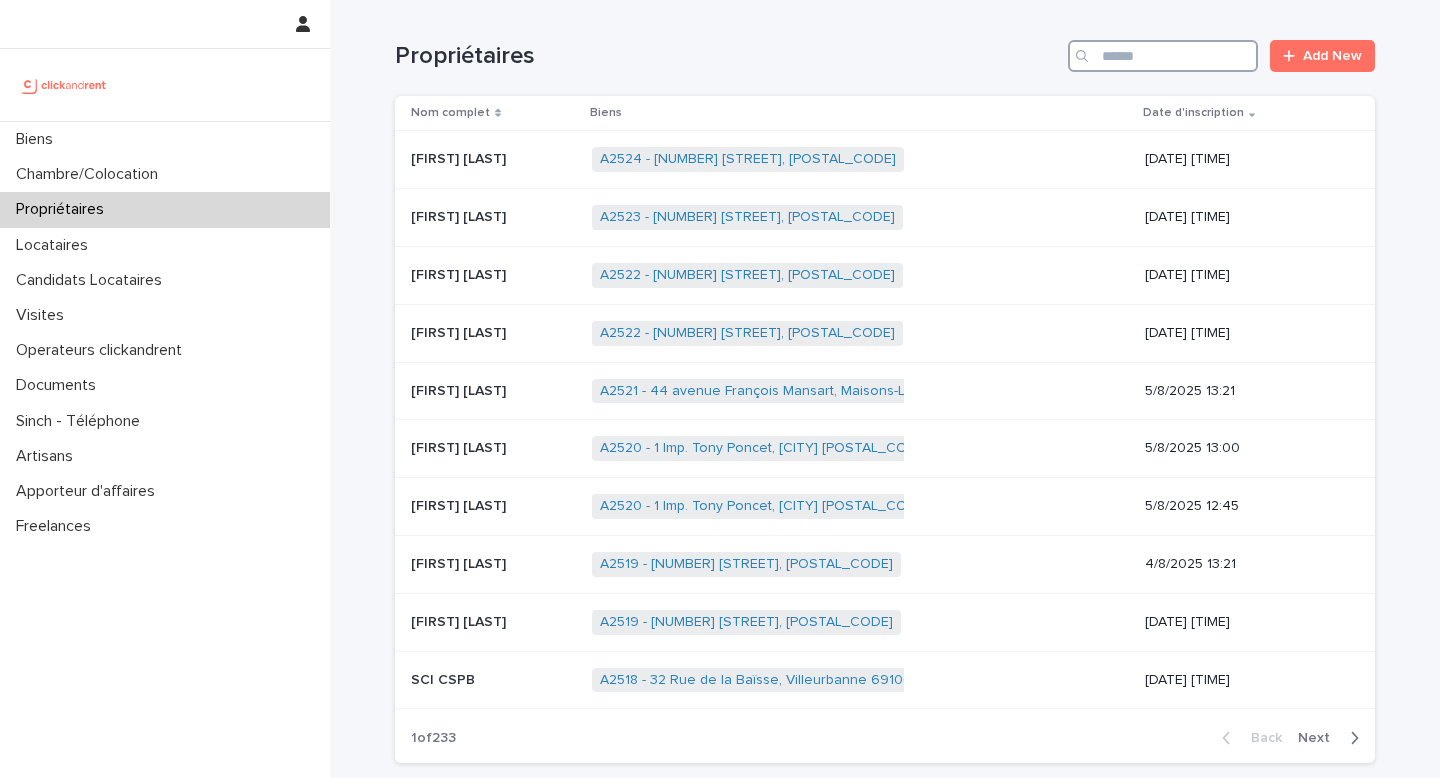 click at bounding box center [1163, 56] 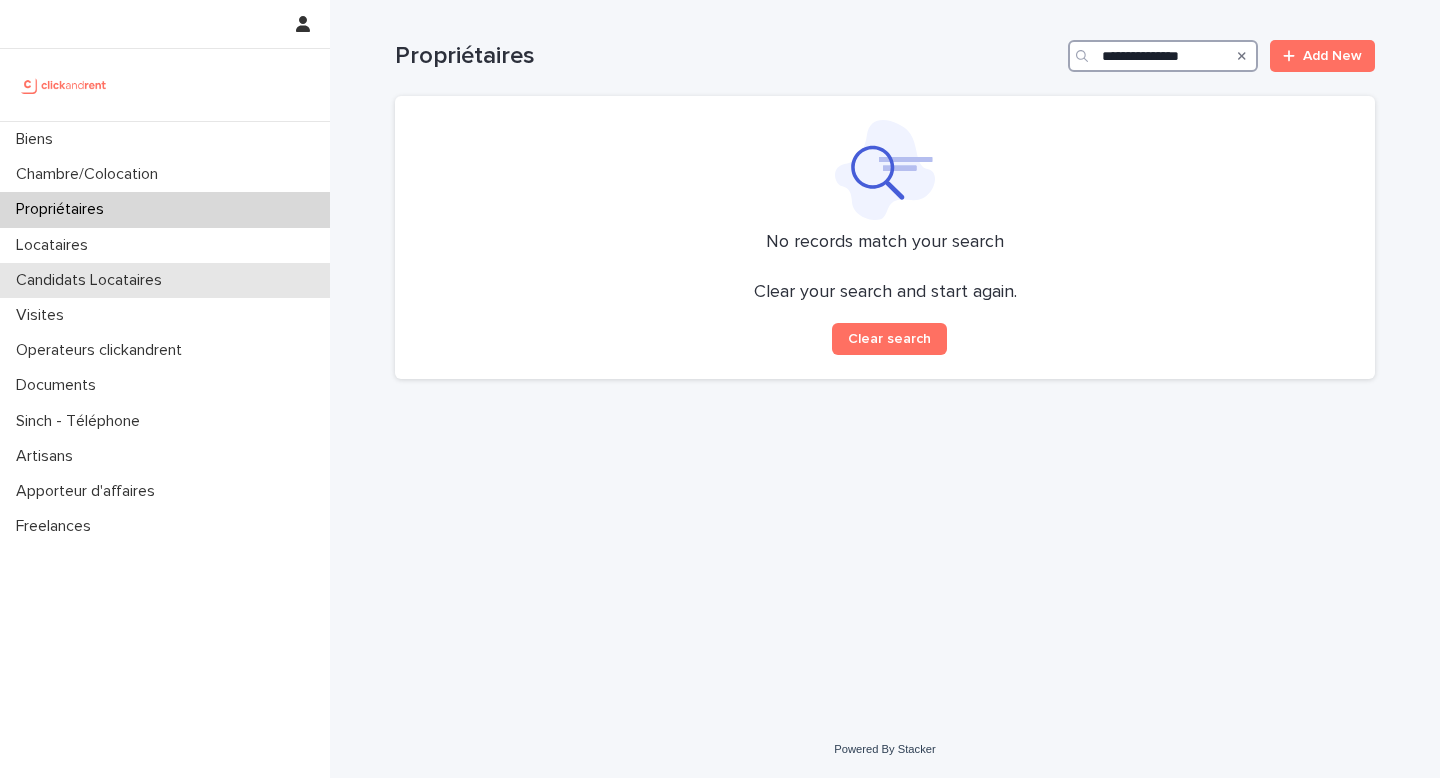 type on "**********" 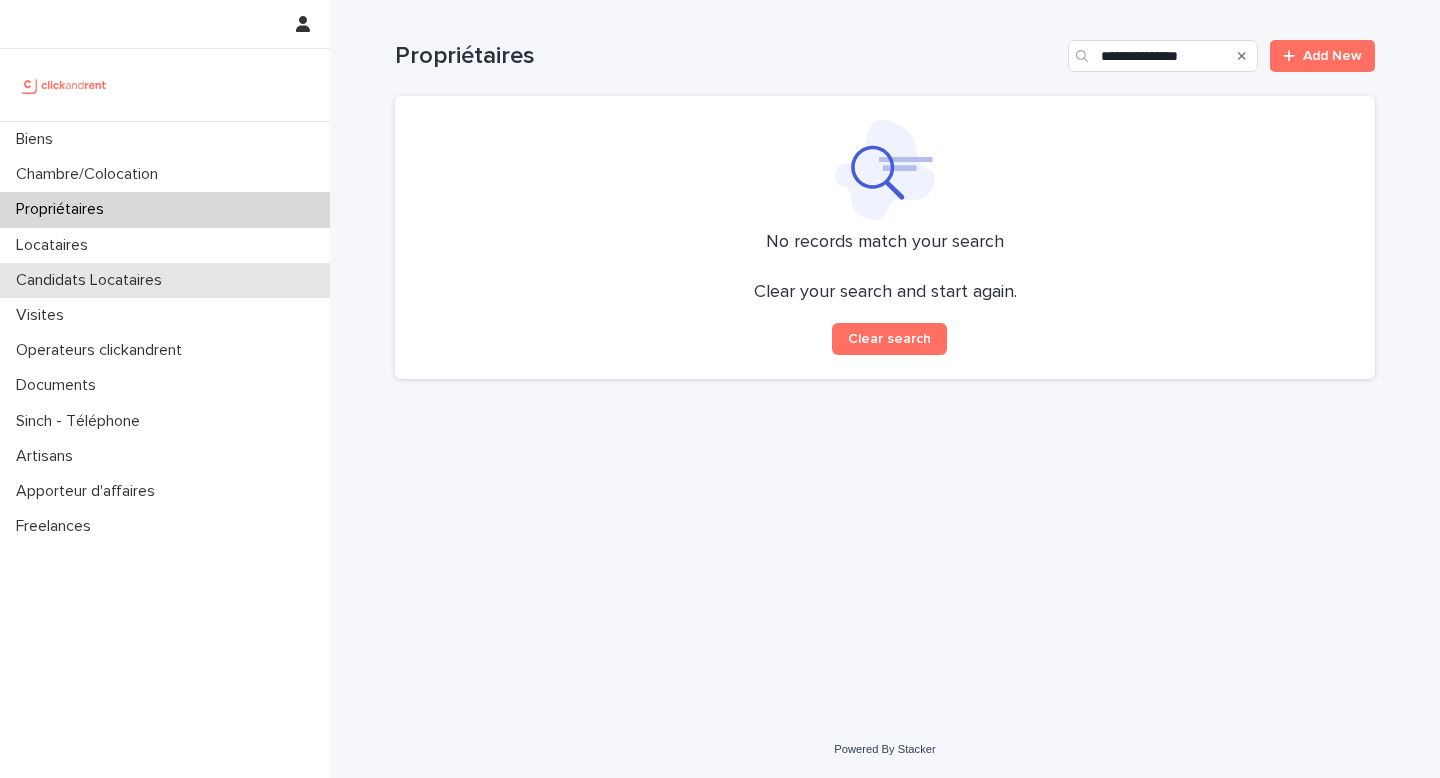click on "Candidats Locataires" at bounding box center [165, 280] 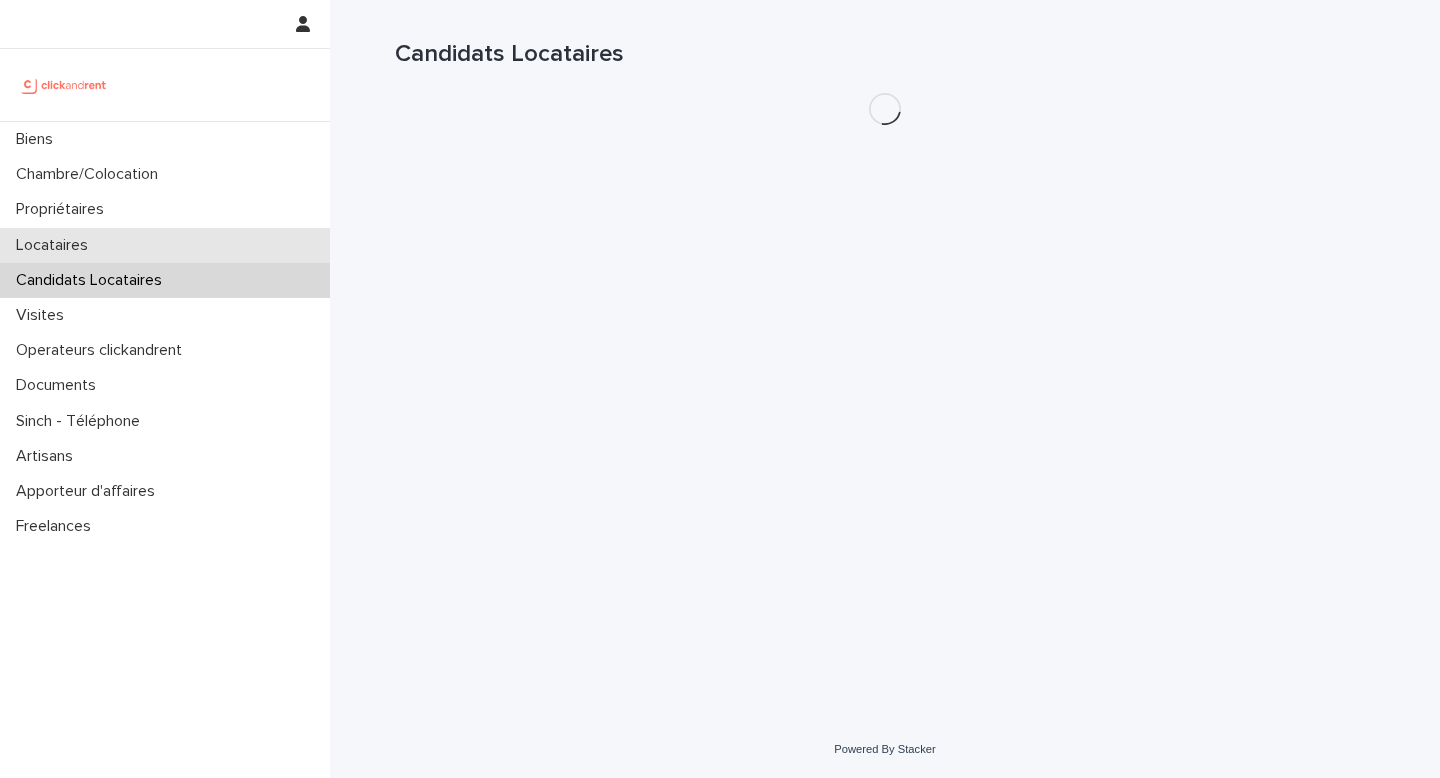 click on "Locataires" at bounding box center (165, 245) 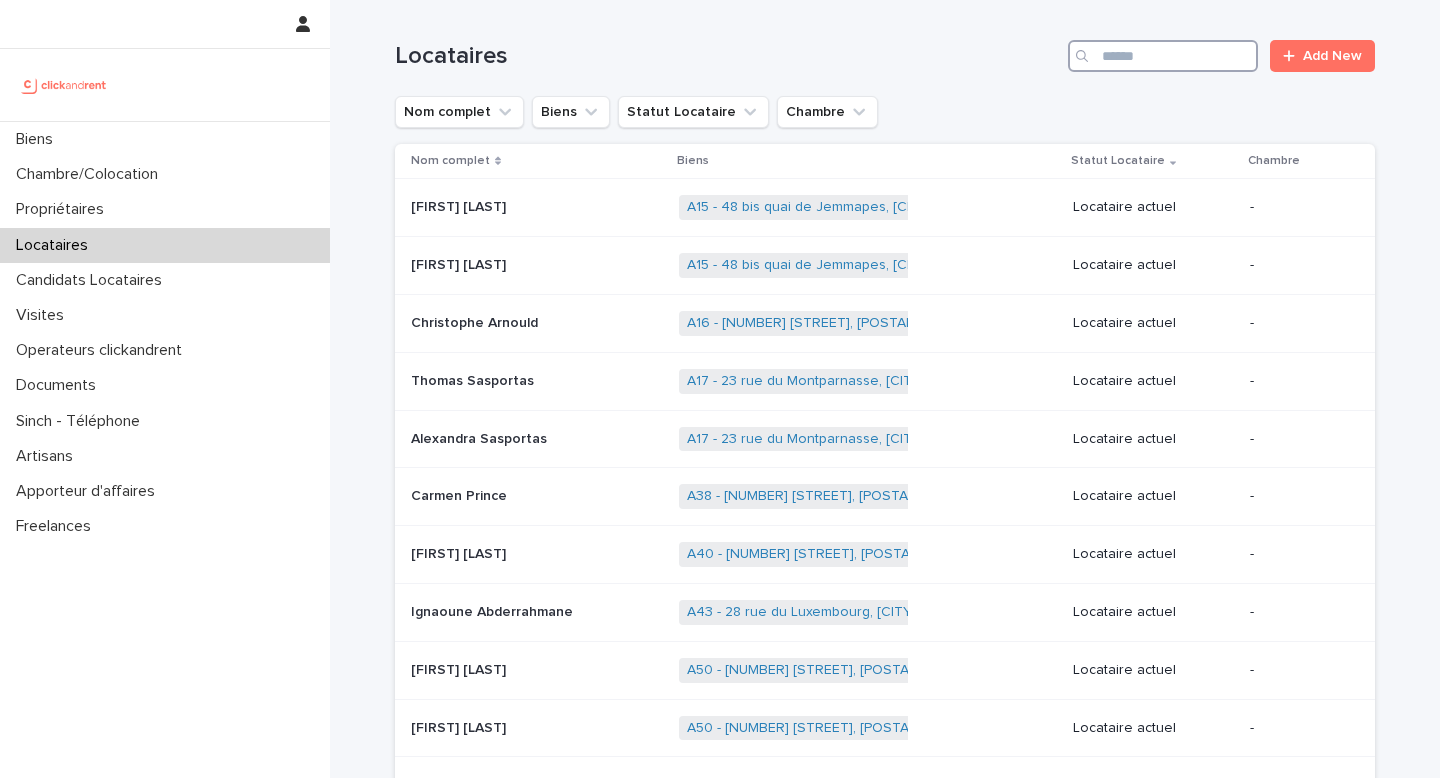 click at bounding box center (1163, 56) 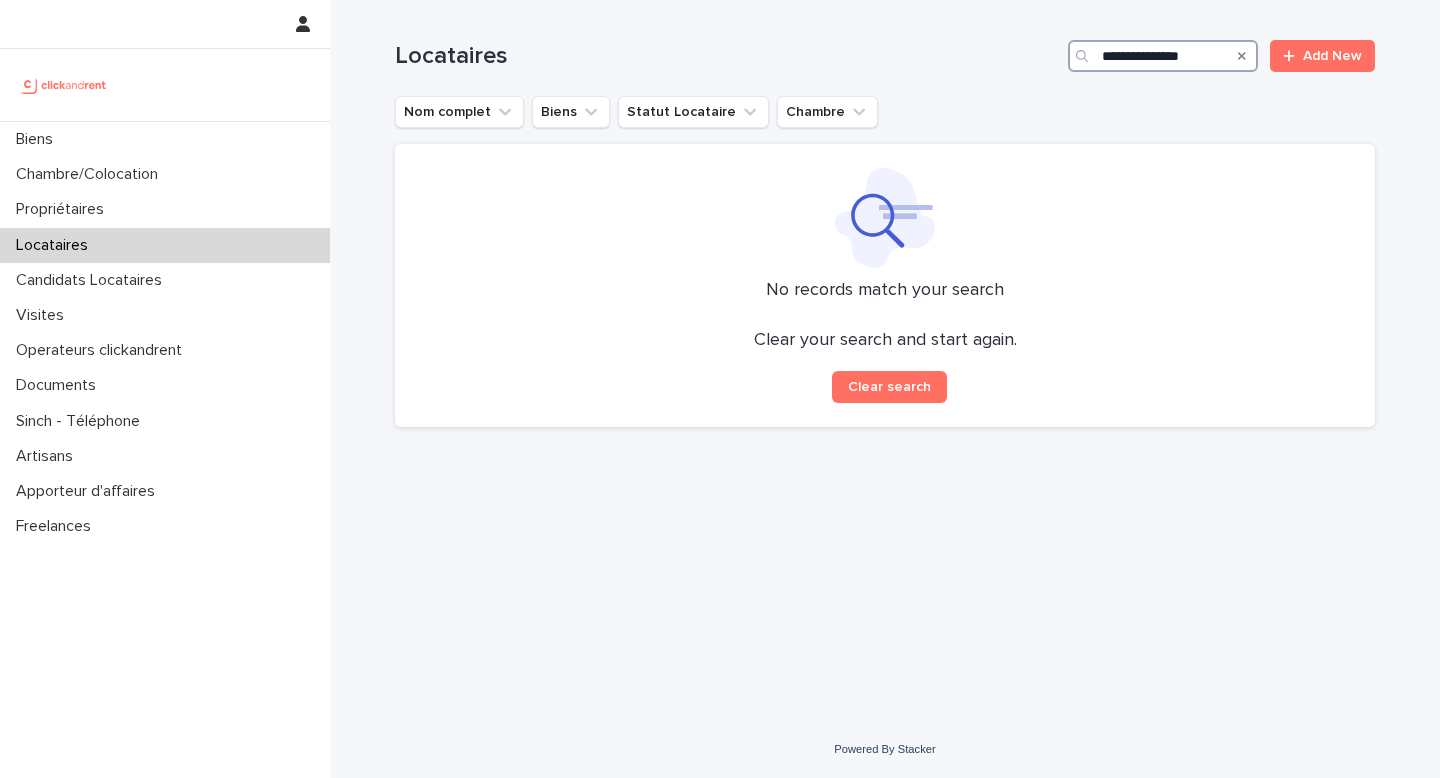 click on "**********" at bounding box center [1163, 56] 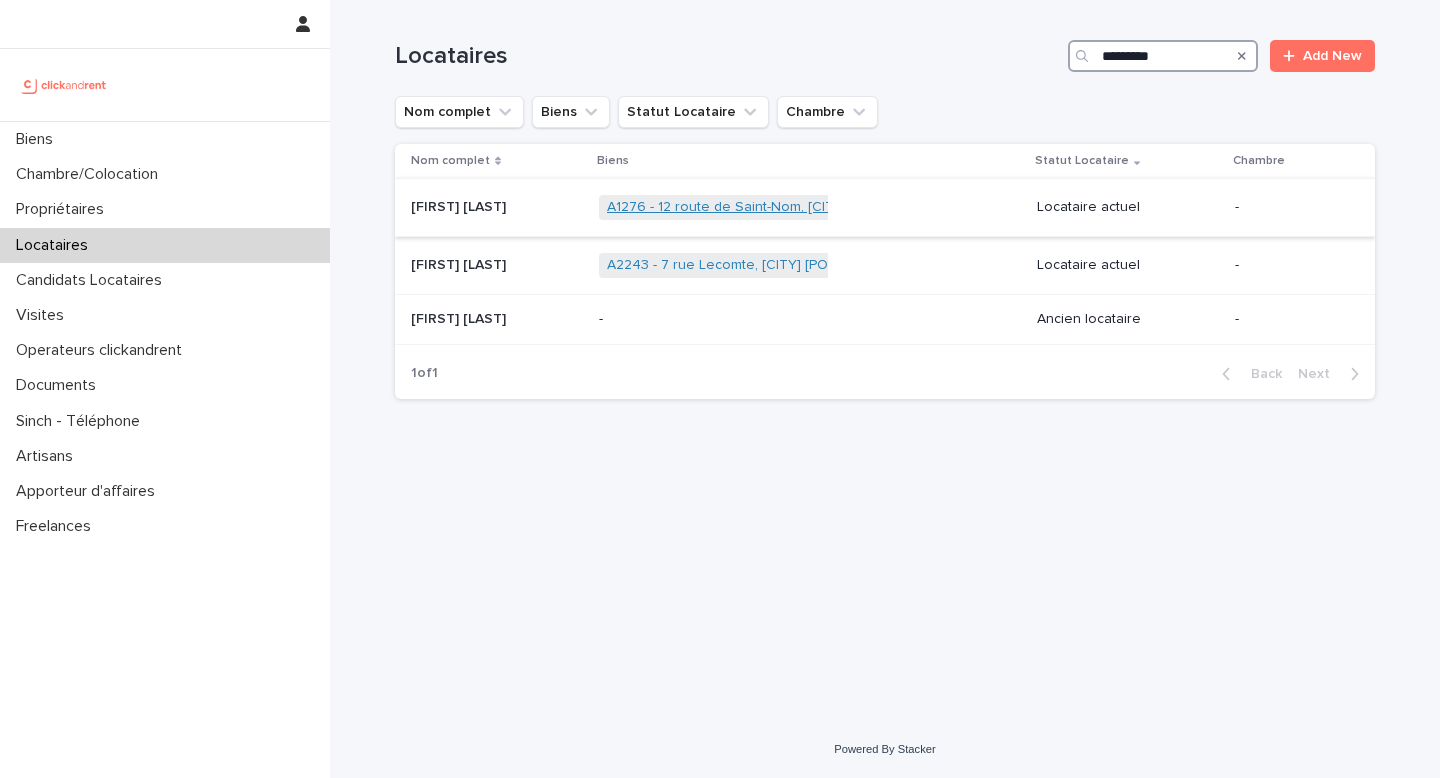 type on "*********" 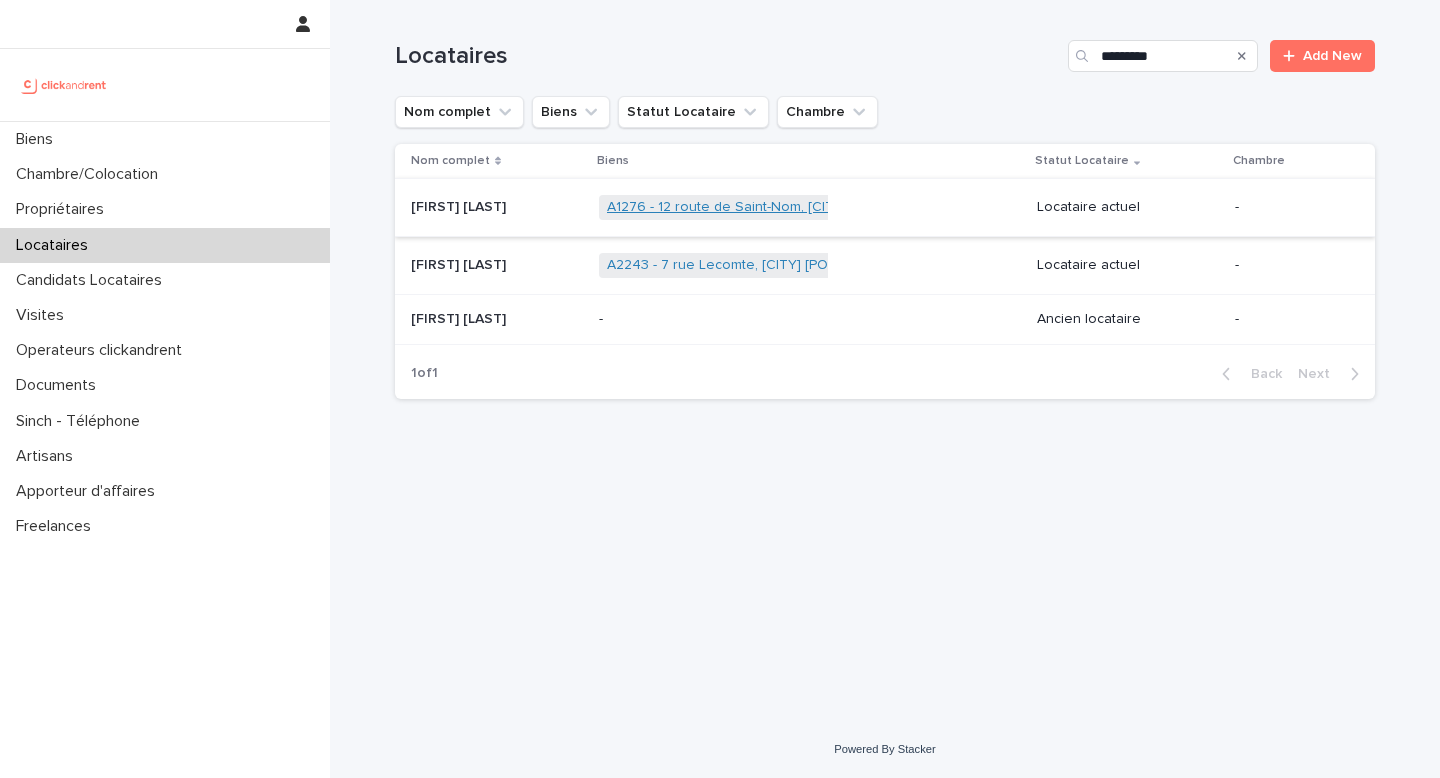 click on "A1276 - 12 route de Saint-Nom,  [CITY] [POSTAL_CODE]" at bounding box center [782, 207] 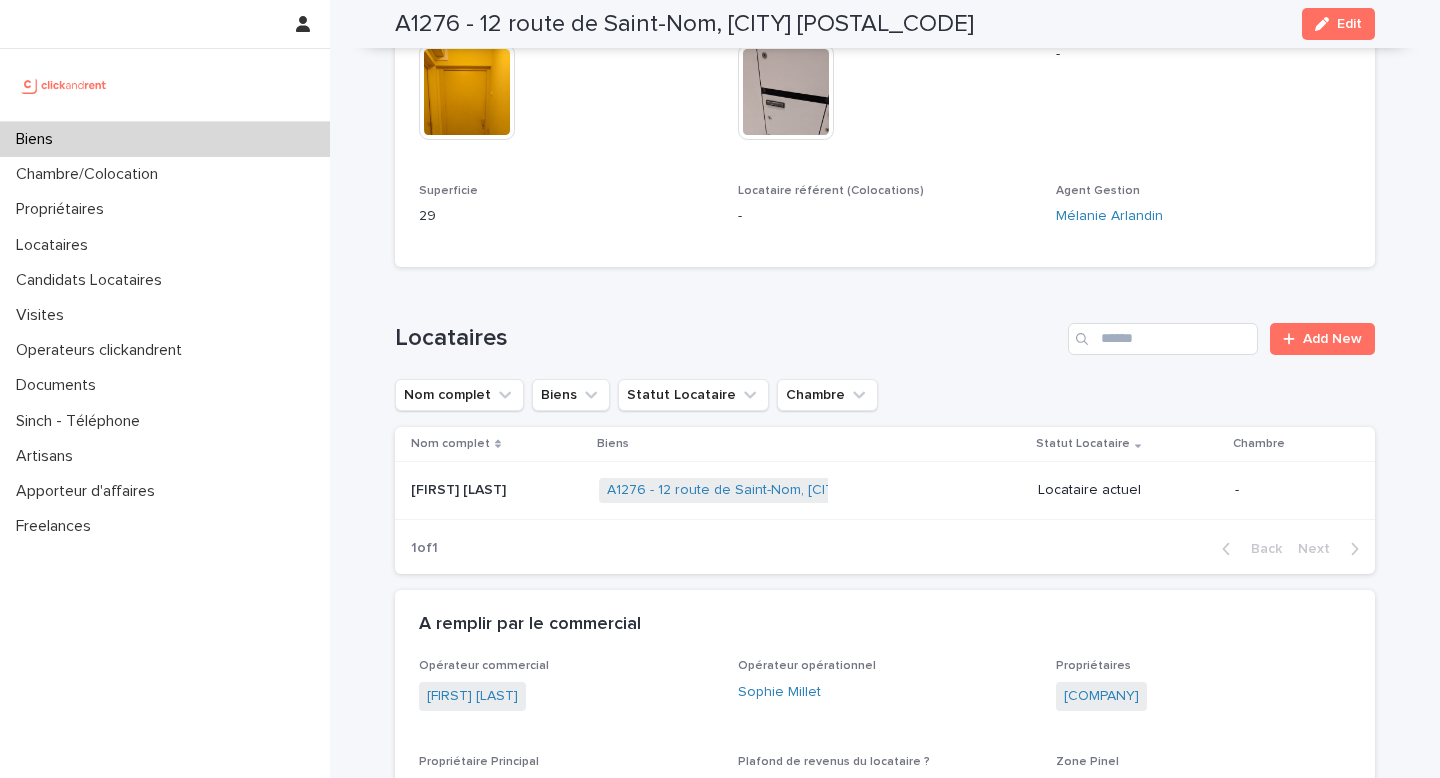 scroll, scrollTop: 757, scrollLeft: 0, axis: vertical 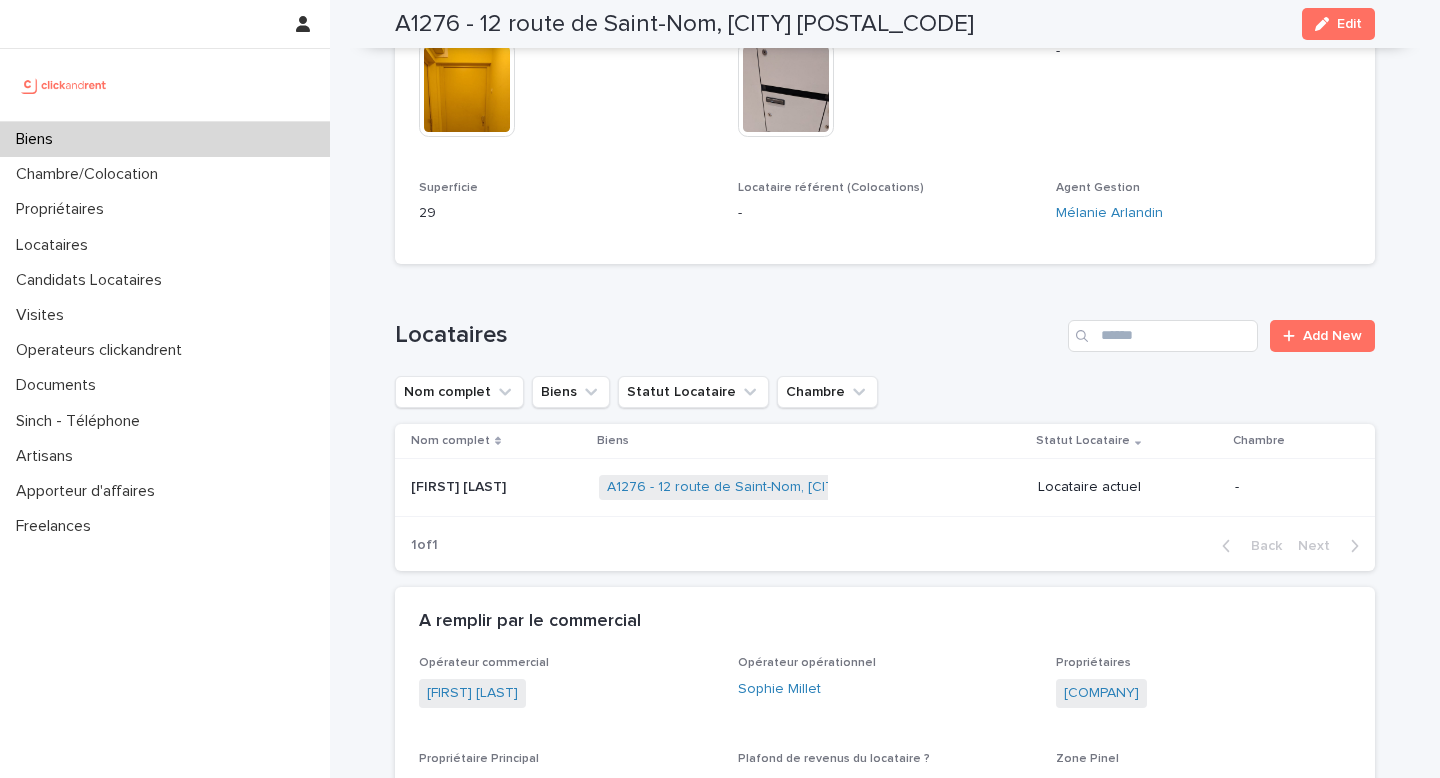 click on "A1276 - 12 route de Saint-Nom,  [CITY] [POSTAL_CODE]" at bounding box center [684, 24] 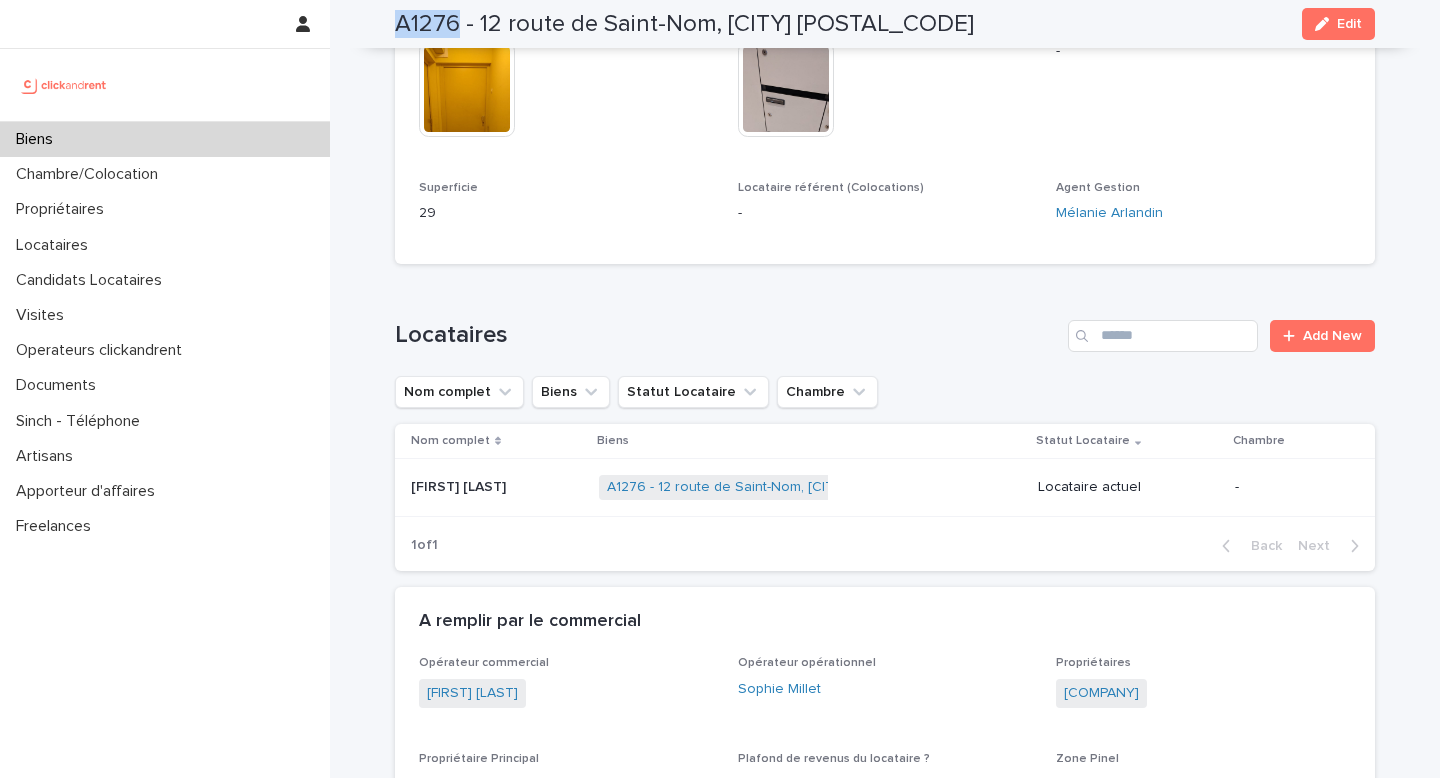 click on "A1276 - 12 route de Saint-Nom,  [CITY] [POSTAL_CODE]" at bounding box center (684, 24) 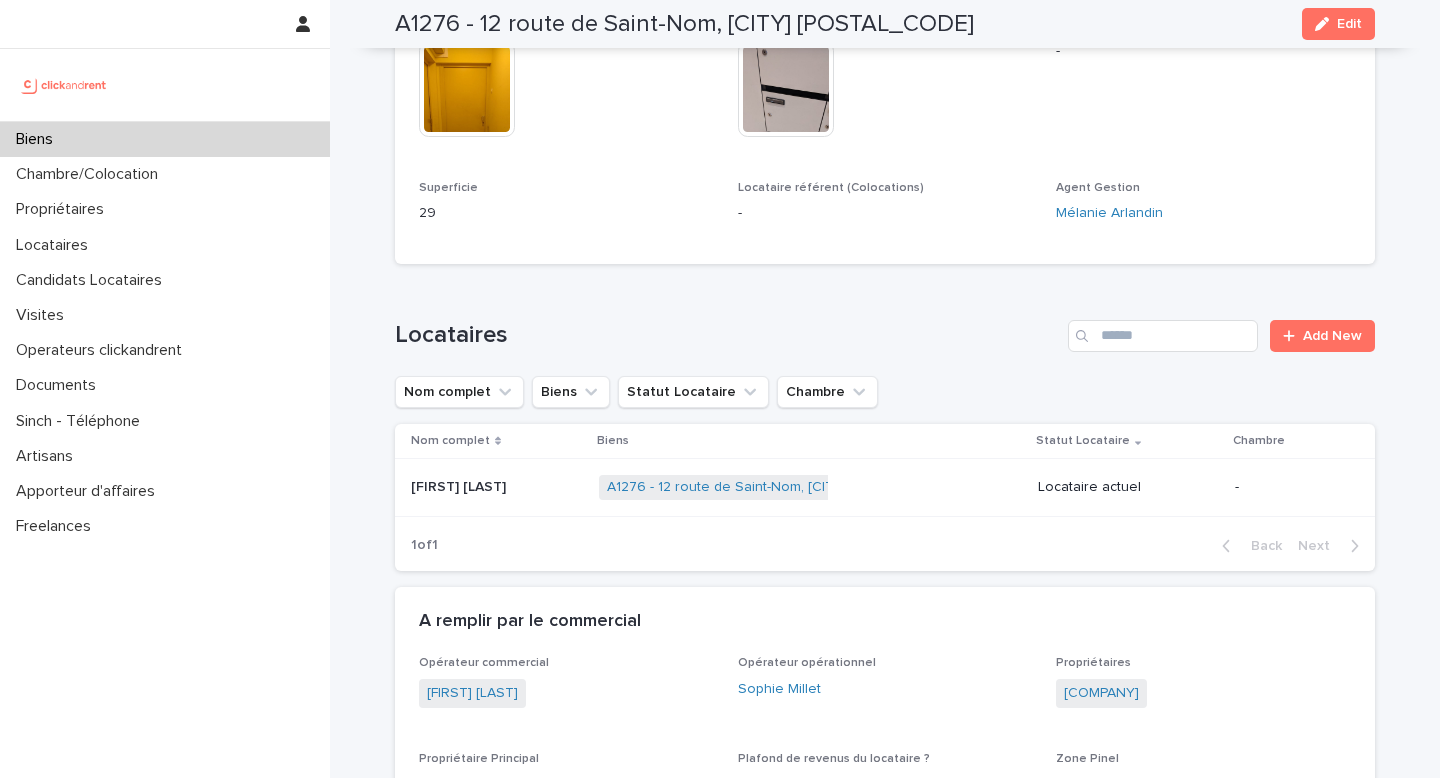 click on "29" at bounding box center (566, 211) 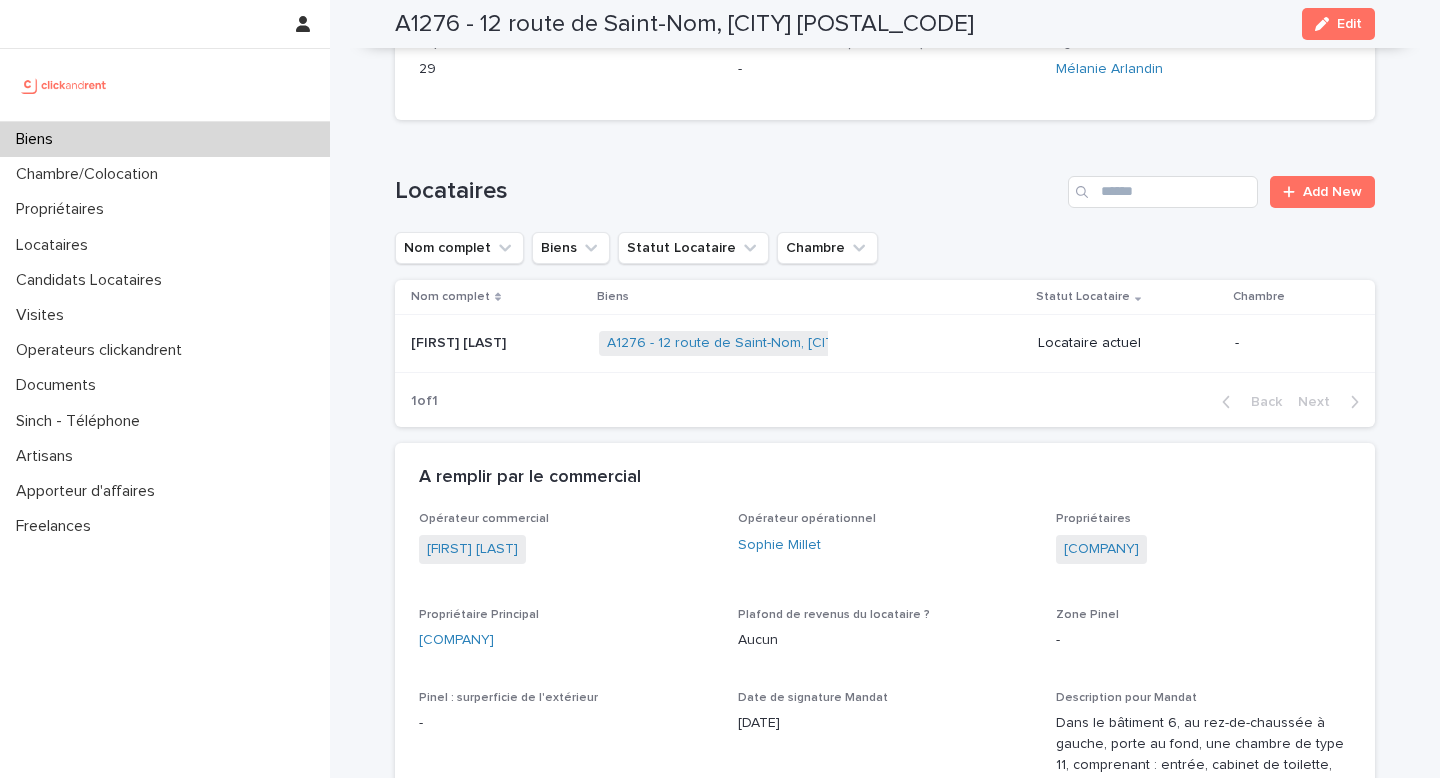 scroll, scrollTop: 904, scrollLeft: 0, axis: vertical 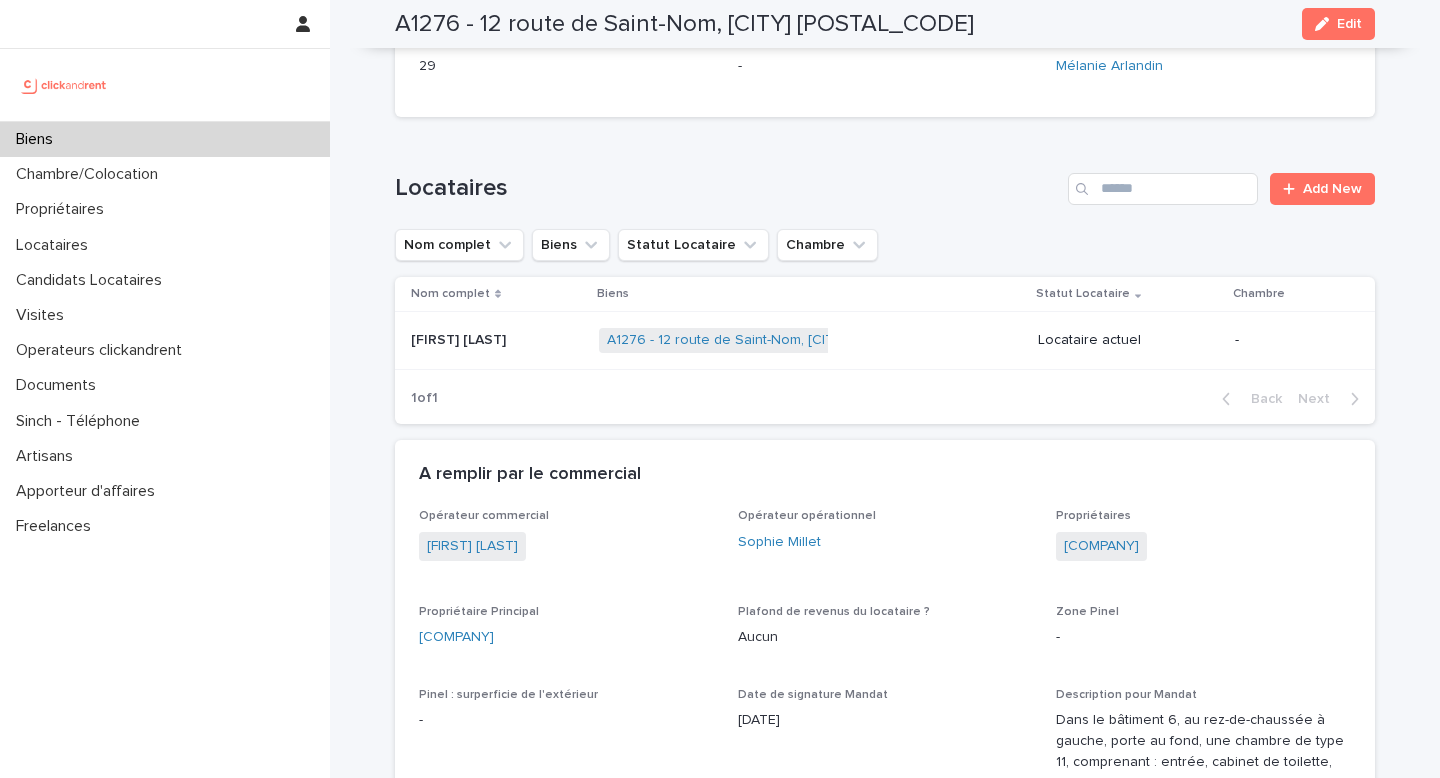 click on "[FIRST] [LAST] [FIRST] [LAST]" at bounding box center (497, 340) 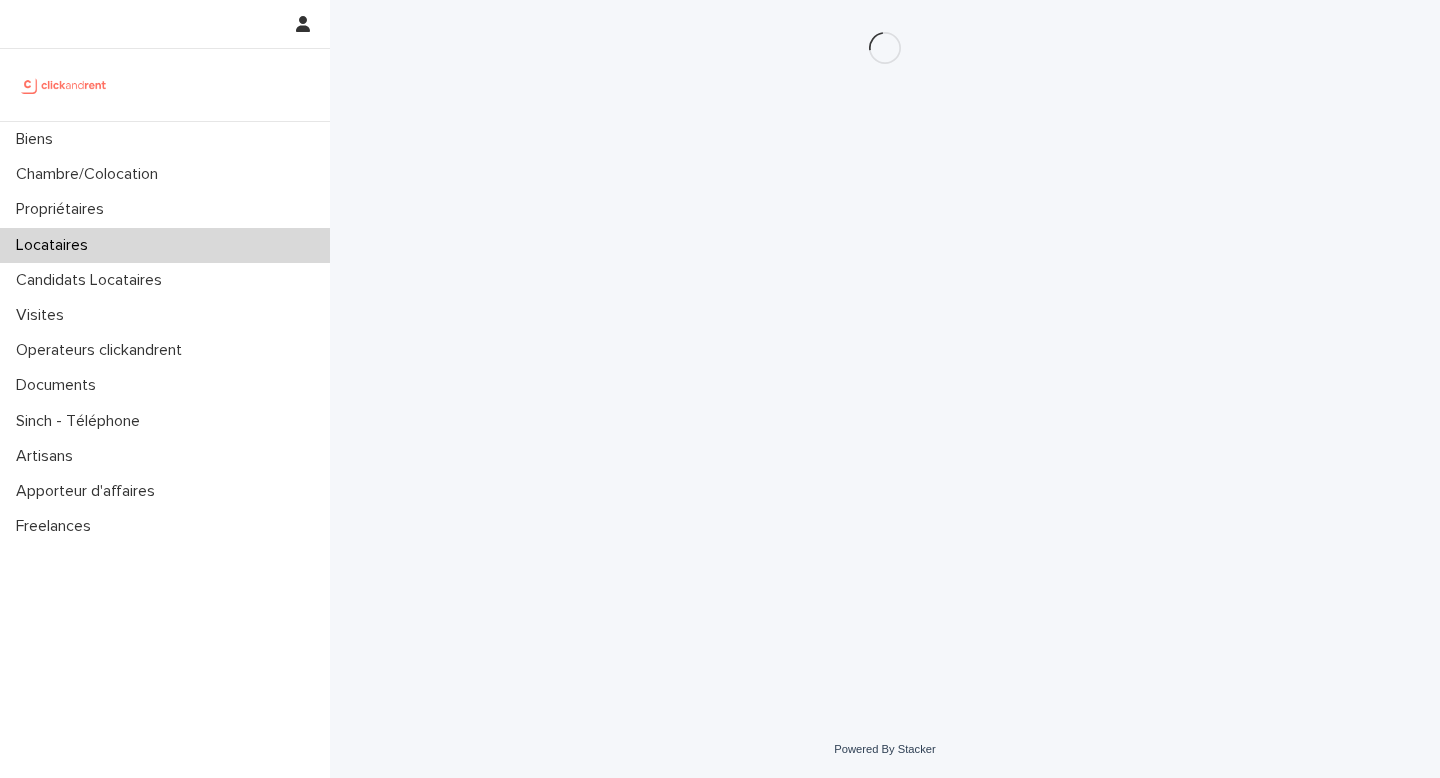 scroll, scrollTop: 0, scrollLeft: 0, axis: both 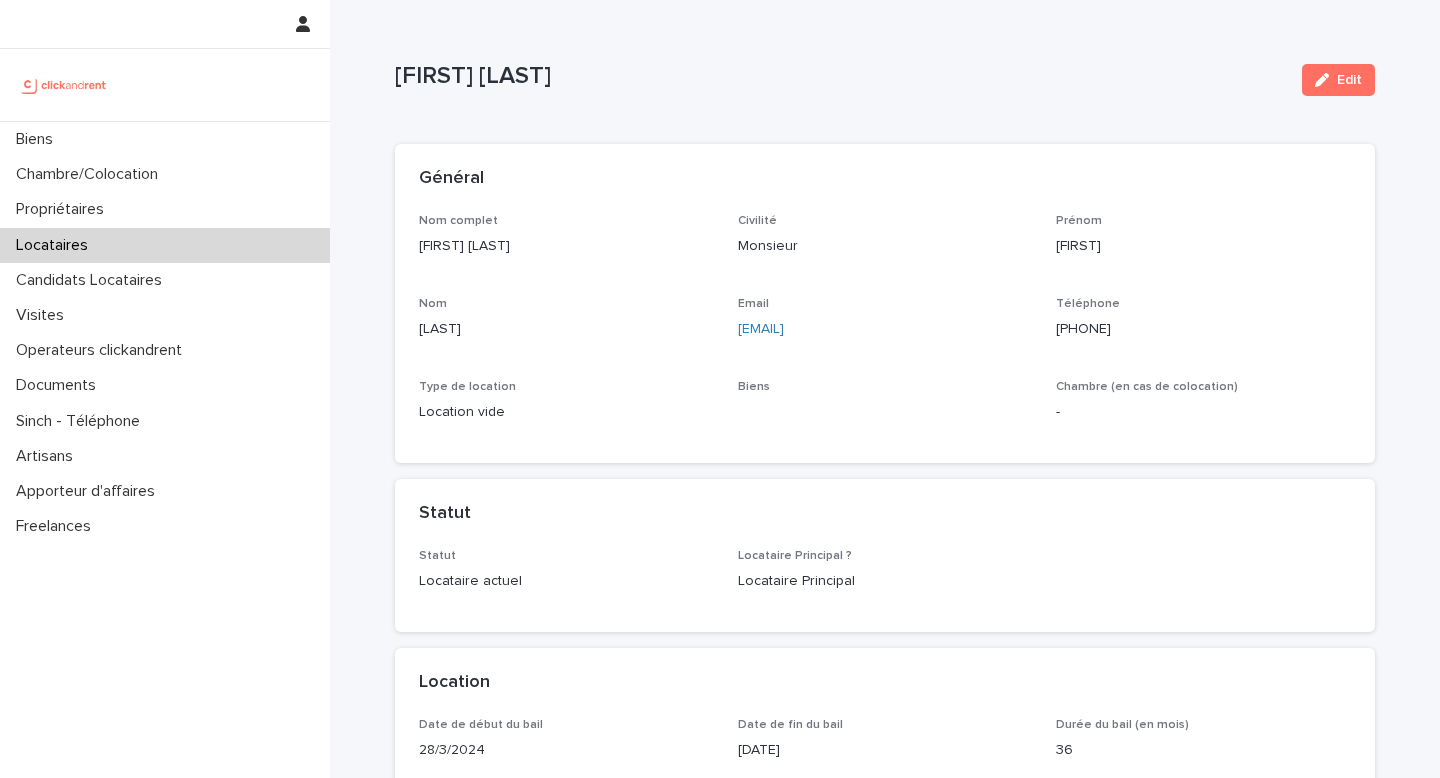 click on "[FIRST] [LAST]" at bounding box center (566, 246) 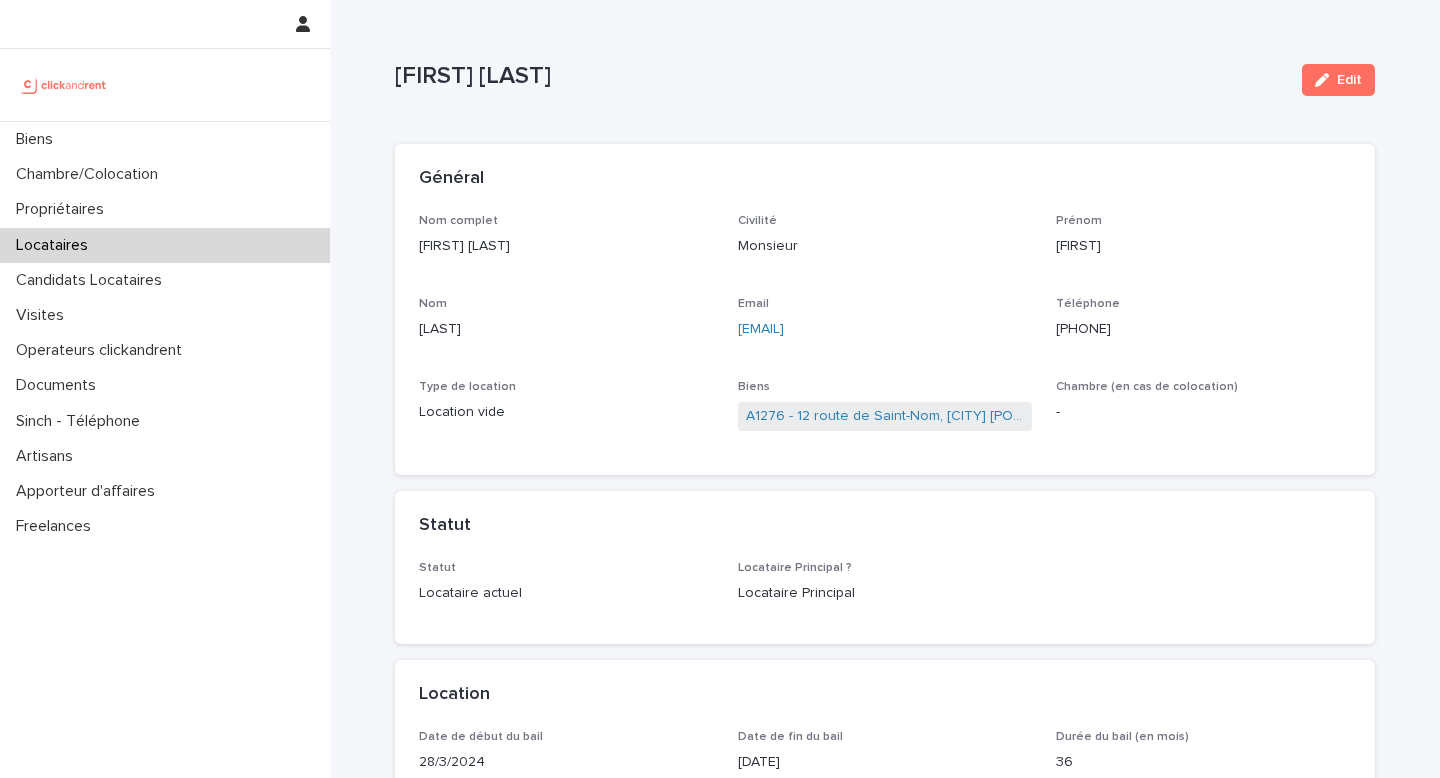 click on "[FIRST] [LAST]" at bounding box center [566, 246] 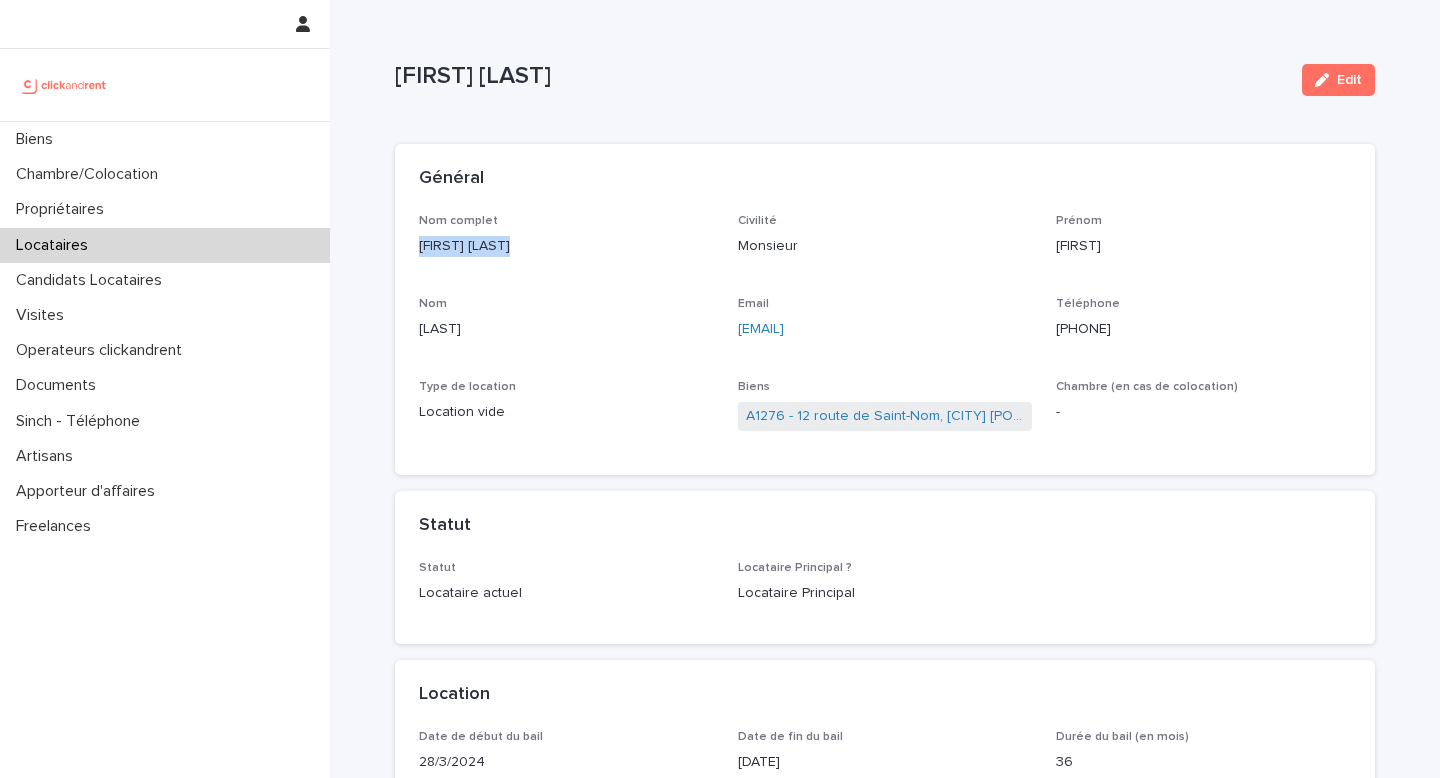 click on "[FIRST] [LAST]" at bounding box center [566, 246] 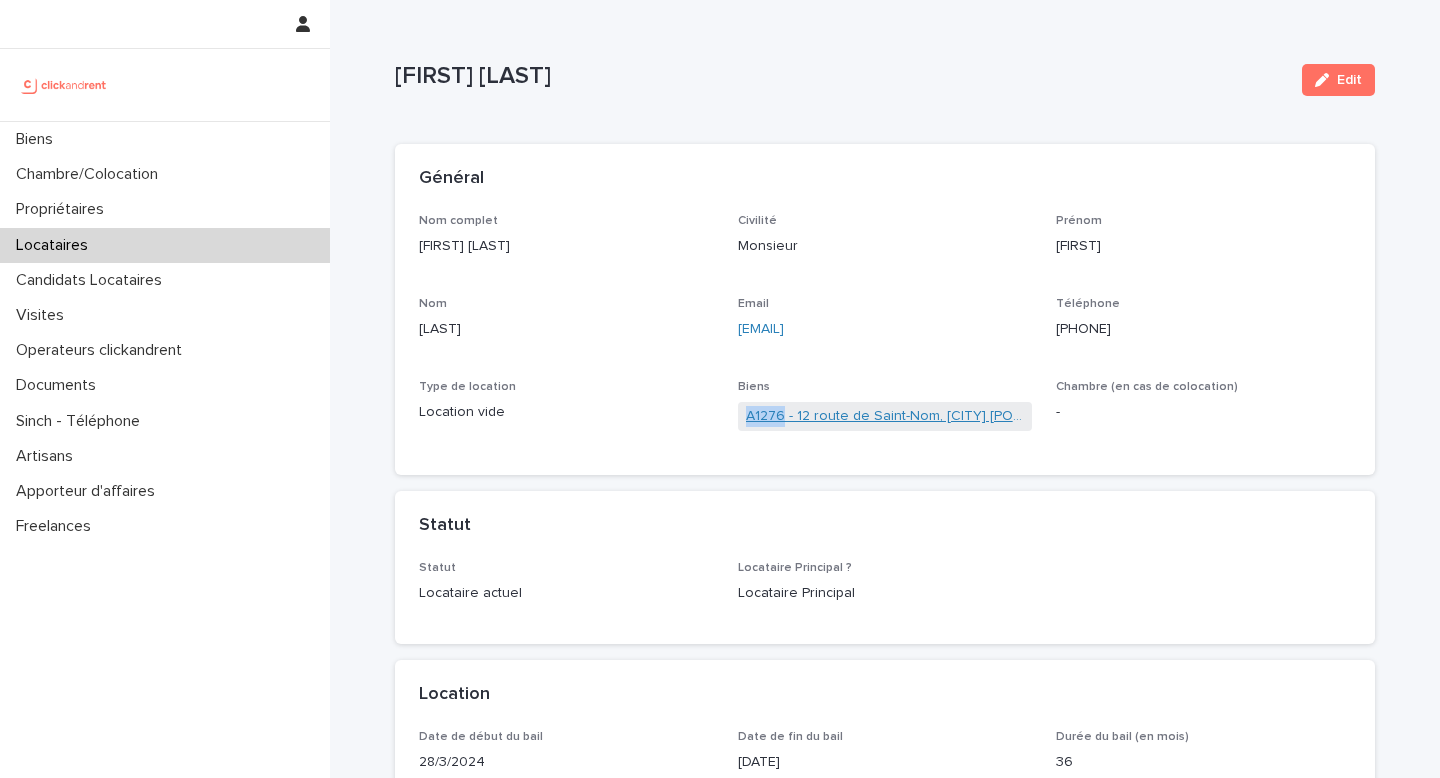 drag, startPoint x: 736, startPoint y: 408, endPoint x: 782, endPoint y: 410, distance: 46.043457 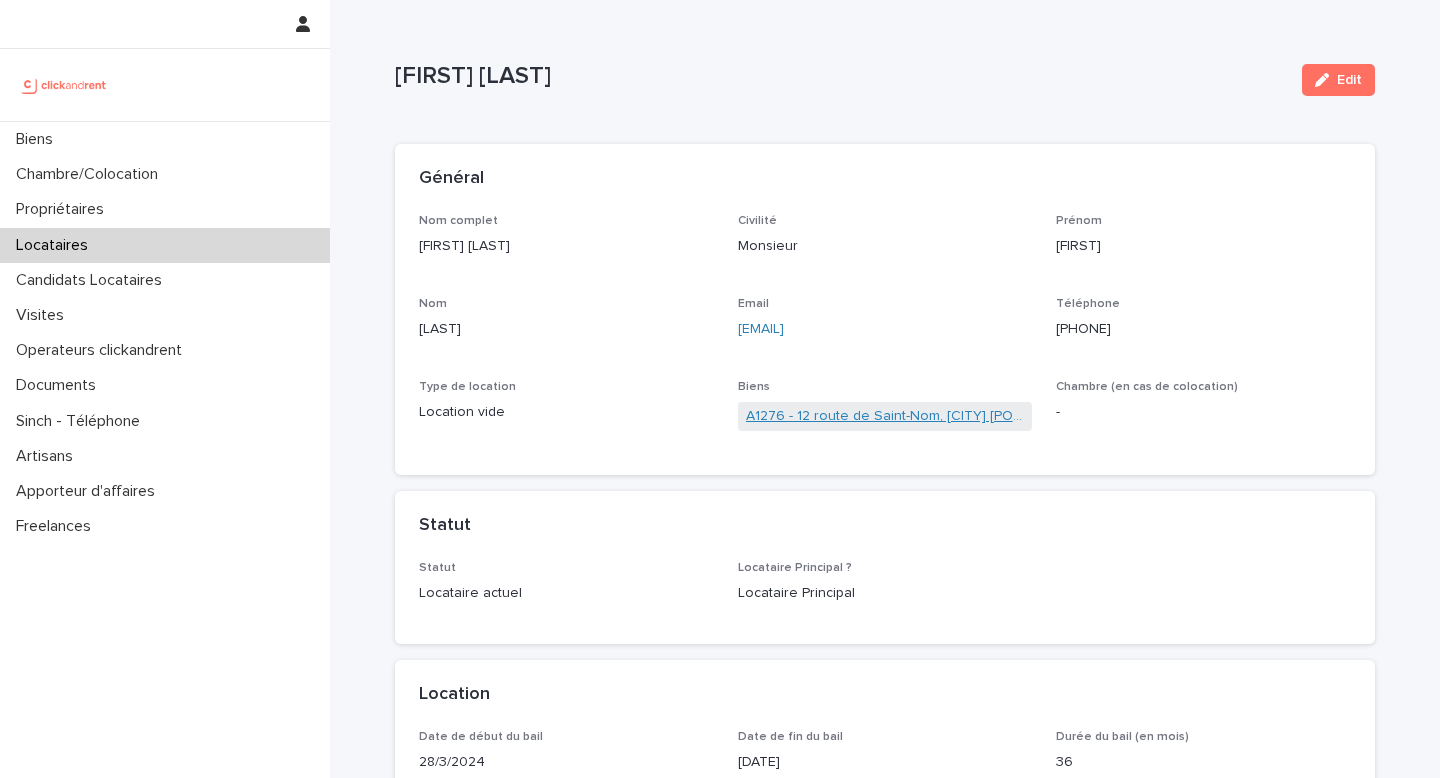 click on "A1276 - 12 route de Saint-Nom,  [CITY] [POSTAL_CODE]" at bounding box center [885, 416] 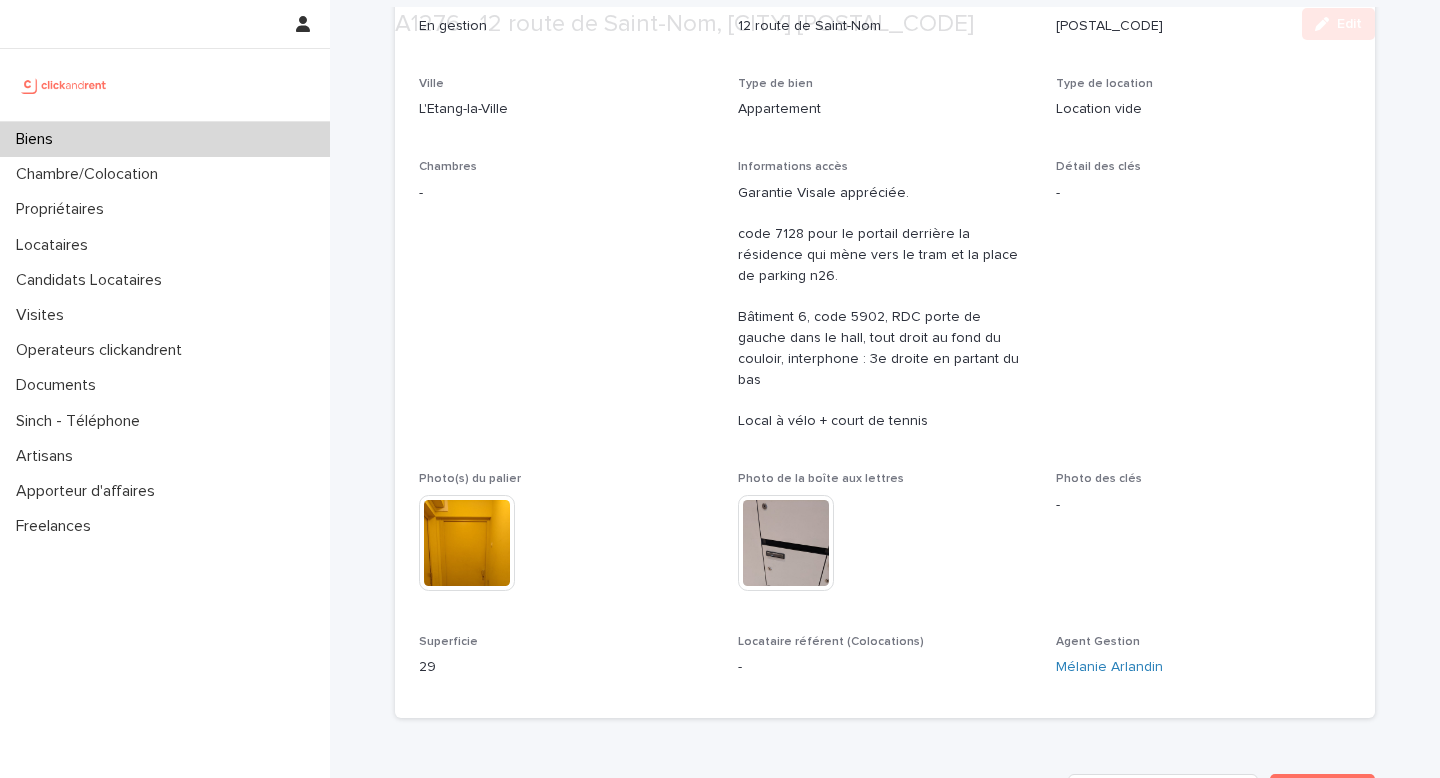 scroll, scrollTop: 560, scrollLeft: 0, axis: vertical 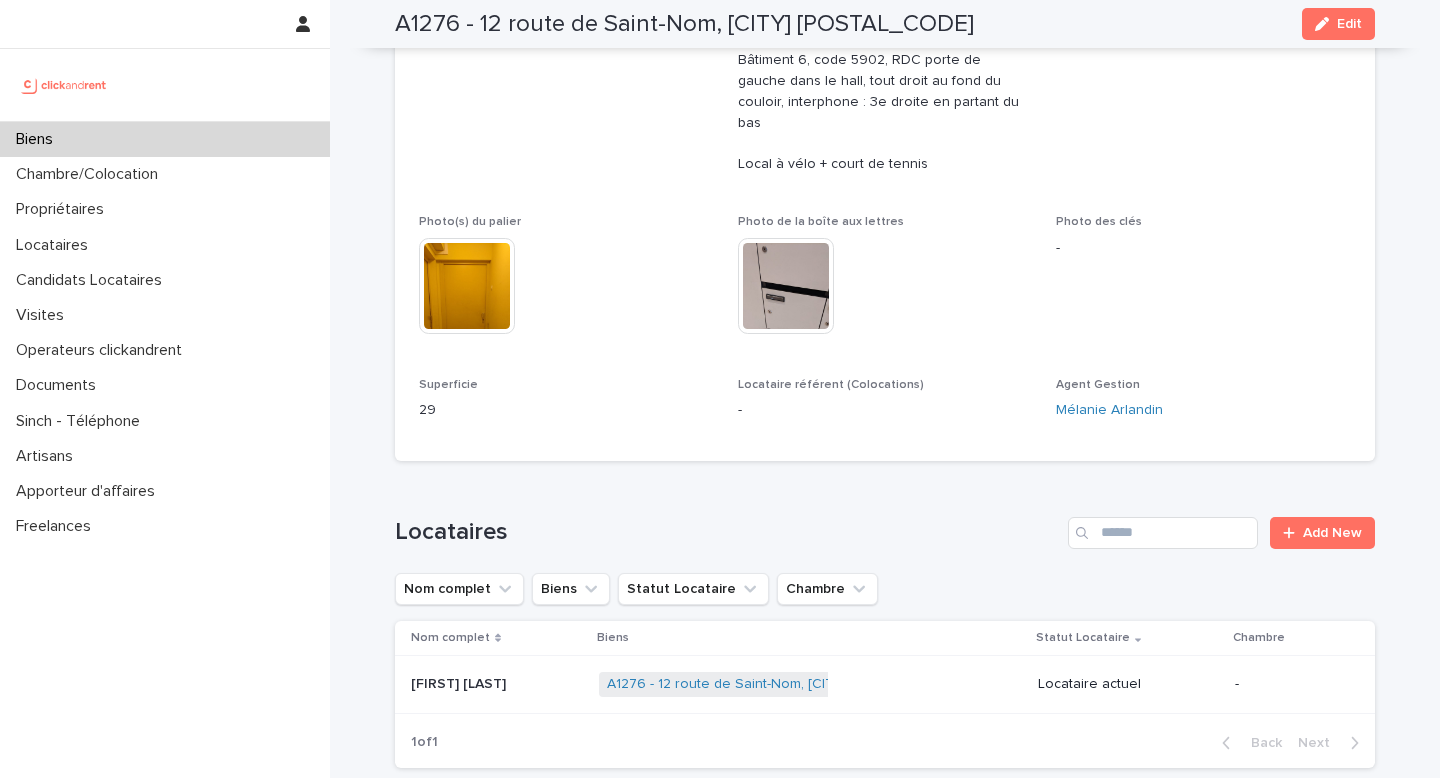 click on "Biens" at bounding box center (165, 139) 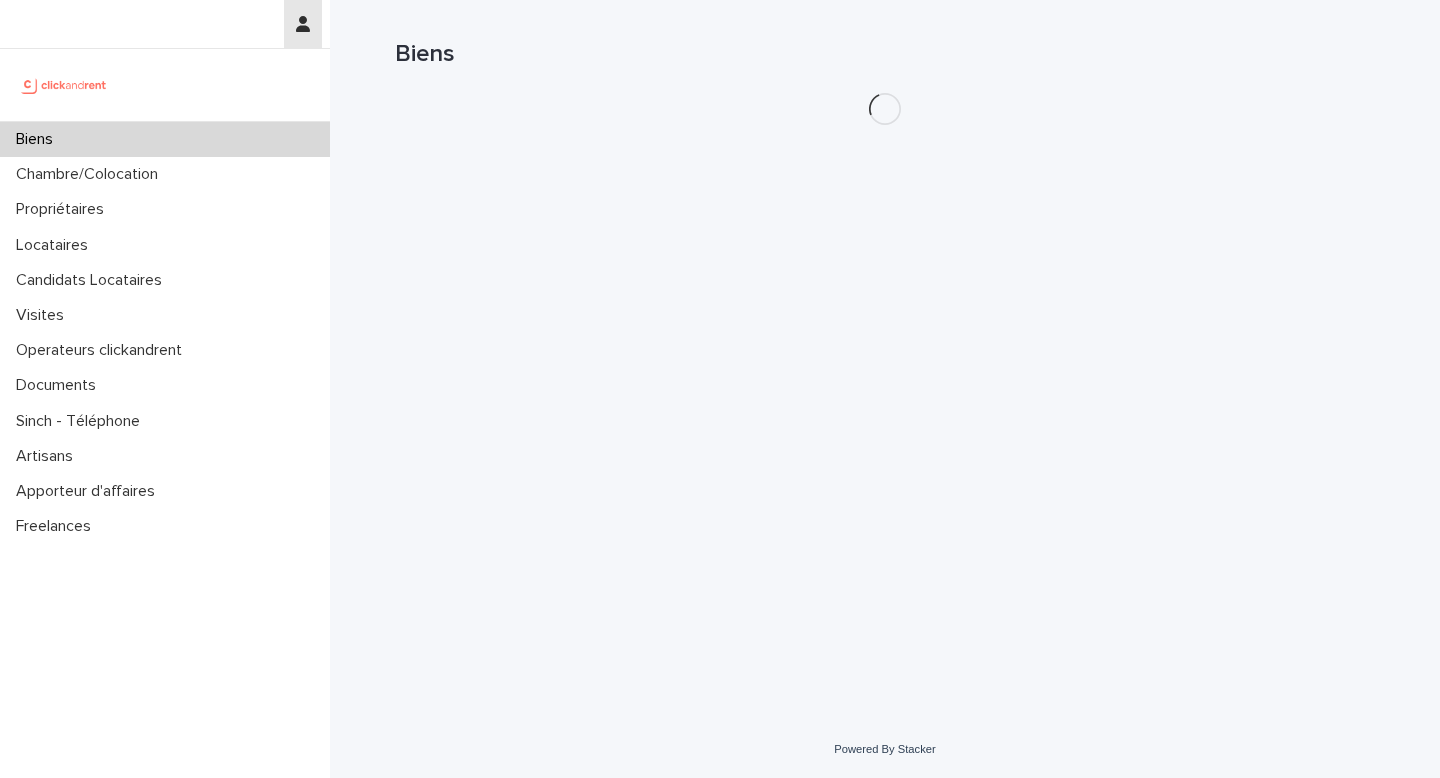 scroll, scrollTop: 0, scrollLeft: 0, axis: both 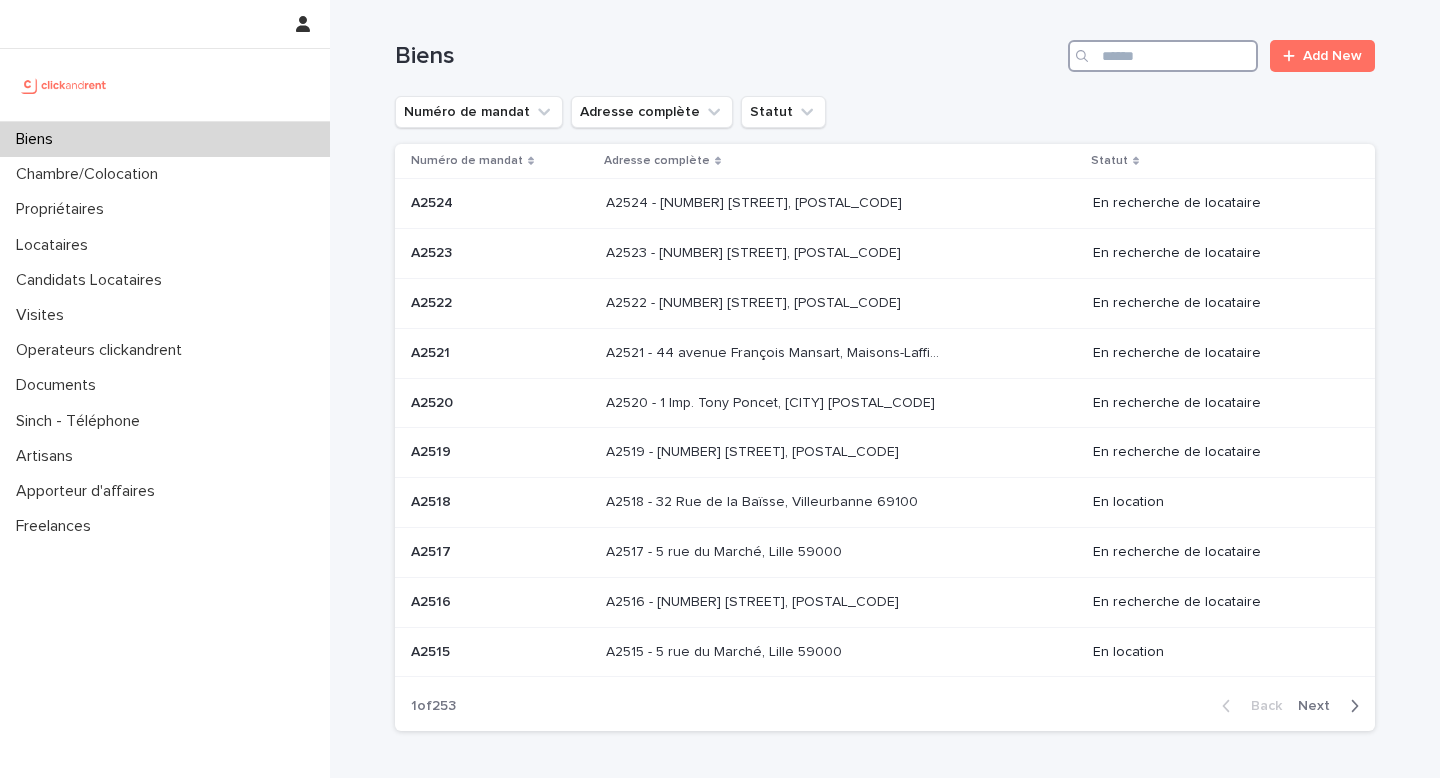 click at bounding box center (1163, 56) 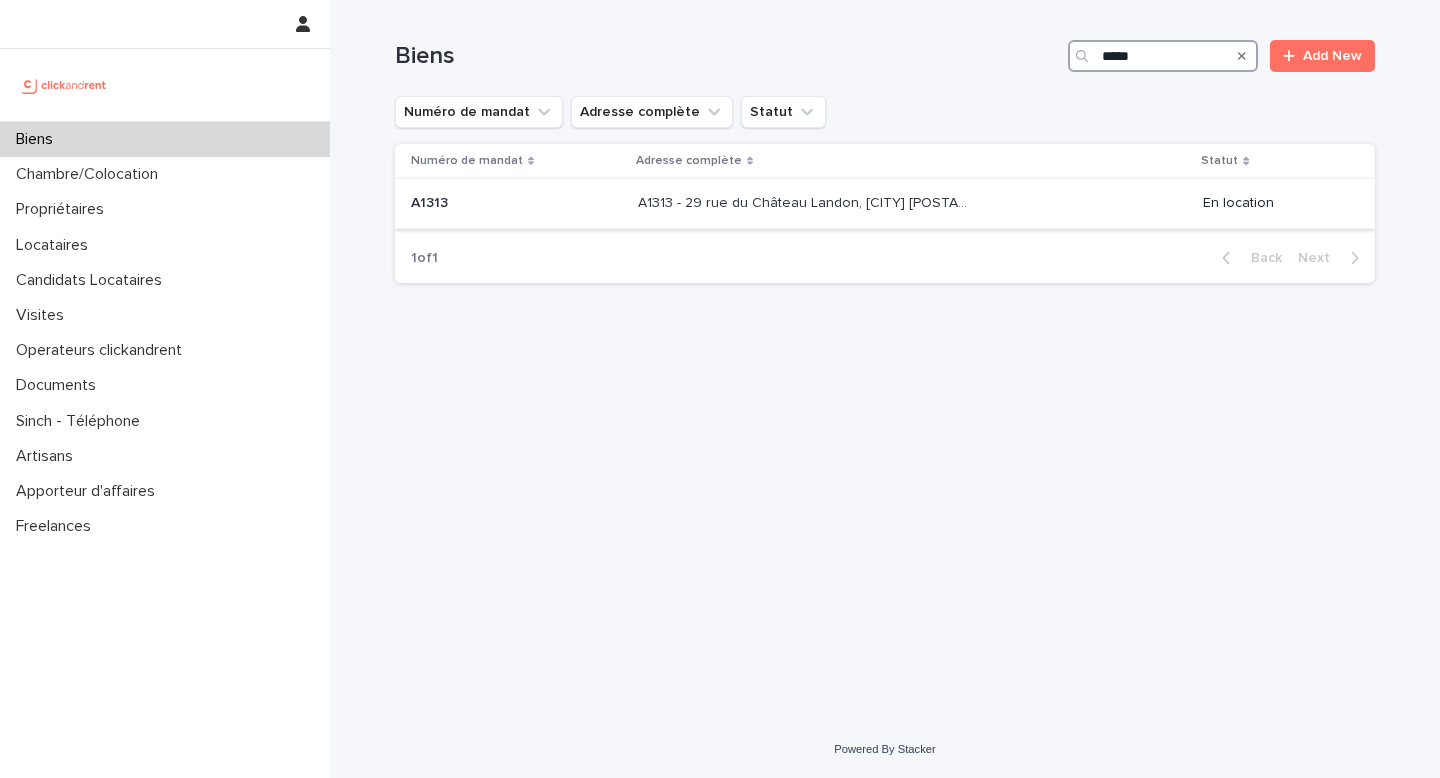 type on "*****" 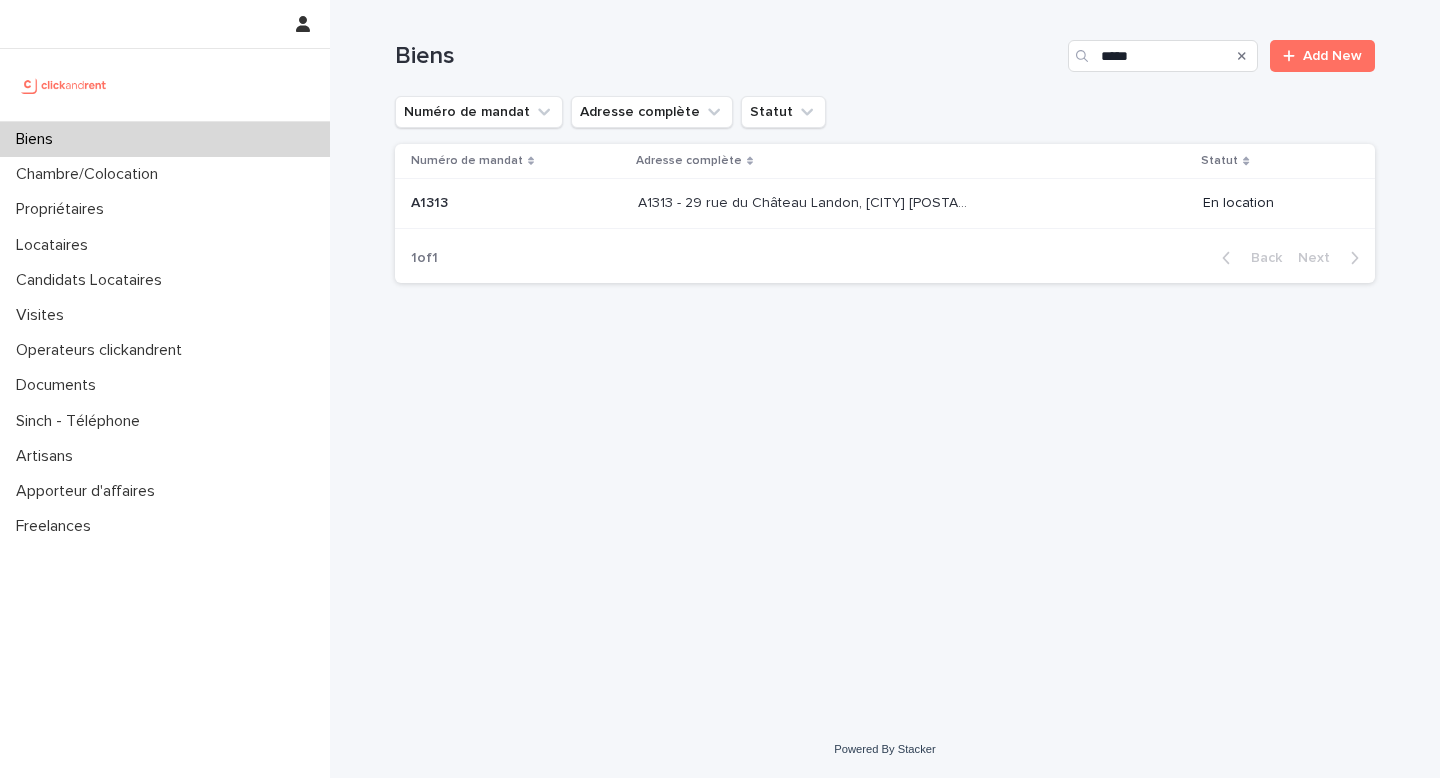 click on "A1313 - 29 rue du Château Landon,  [CITY] [POSTAL_CODE]" at bounding box center (806, 201) 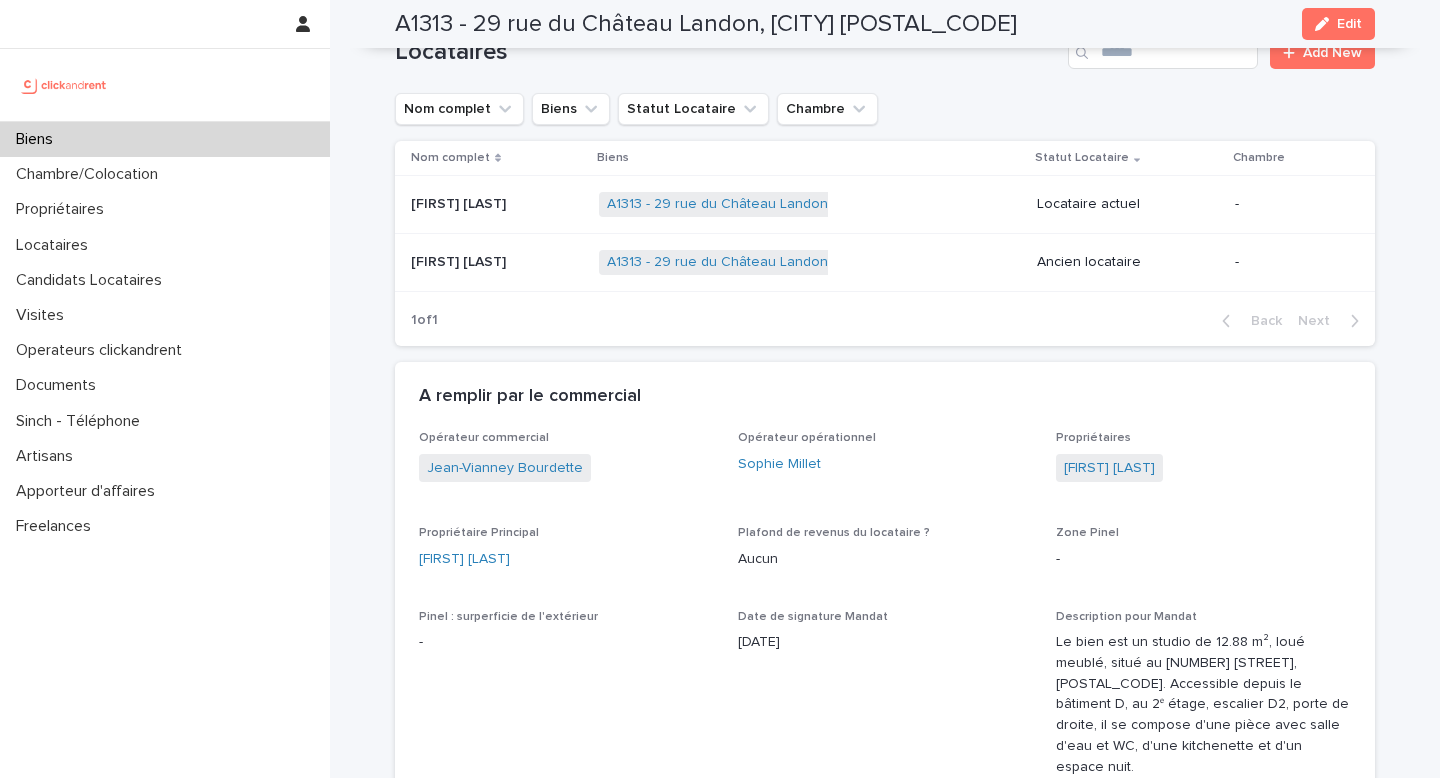 scroll, scrollTop: 1249, scrollLeft: 0, axis: vertical 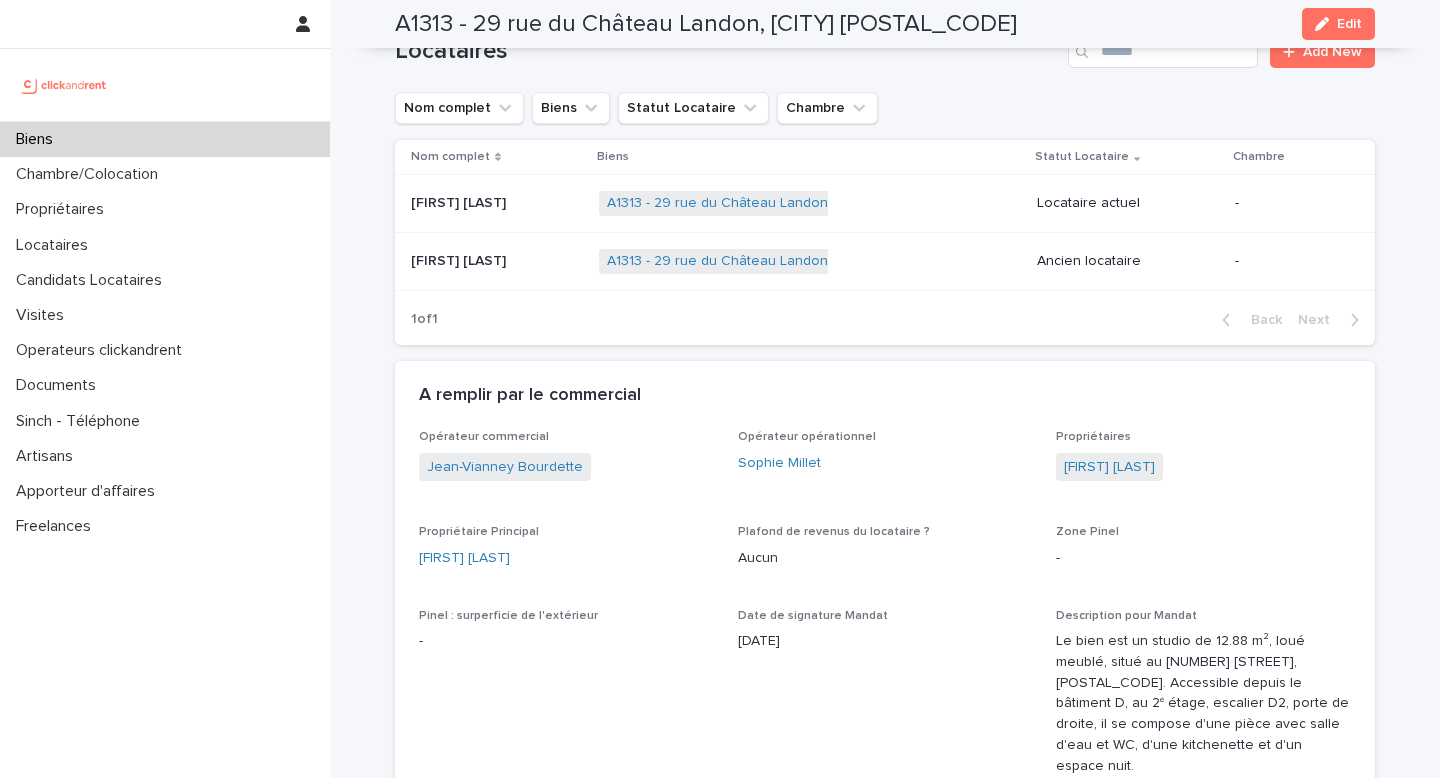 drag, startPoint x: 727, startPoint y: 455, endPoint x: 854, endPoint y: 436, distance: 128.41339 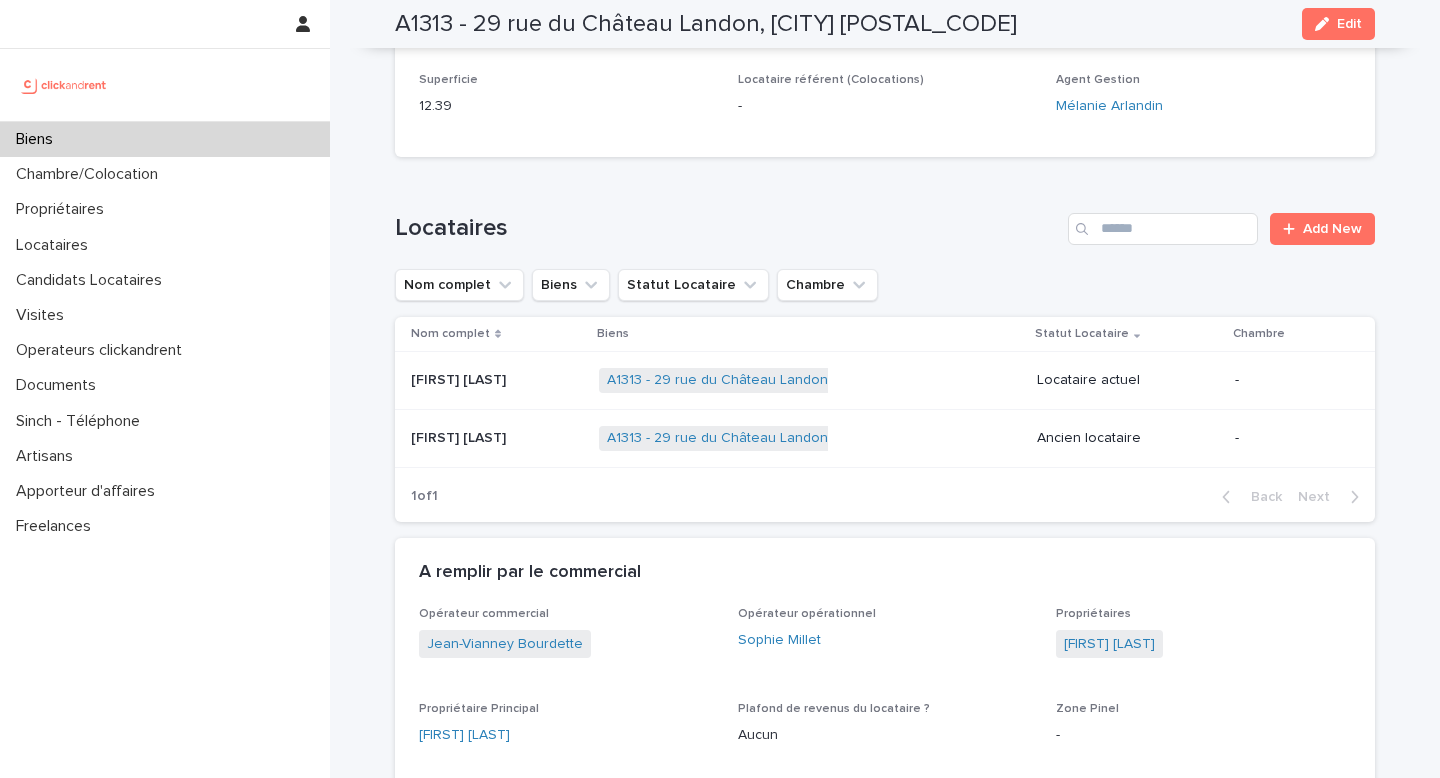 scroll, scrollTop: 1079, scrollLeft: 0, axis: vertical 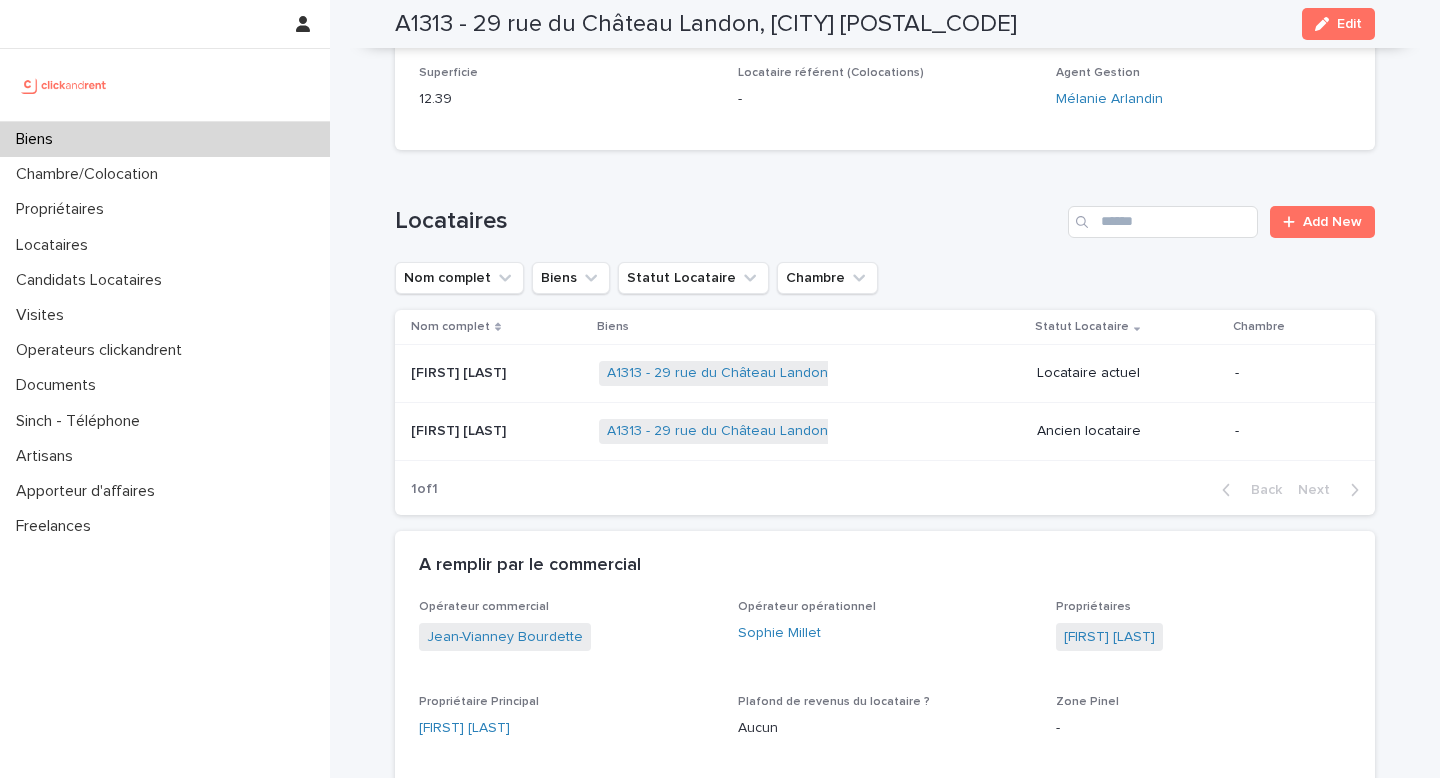 click on "A remplir par le commercial" at bounding box center [885, 566] 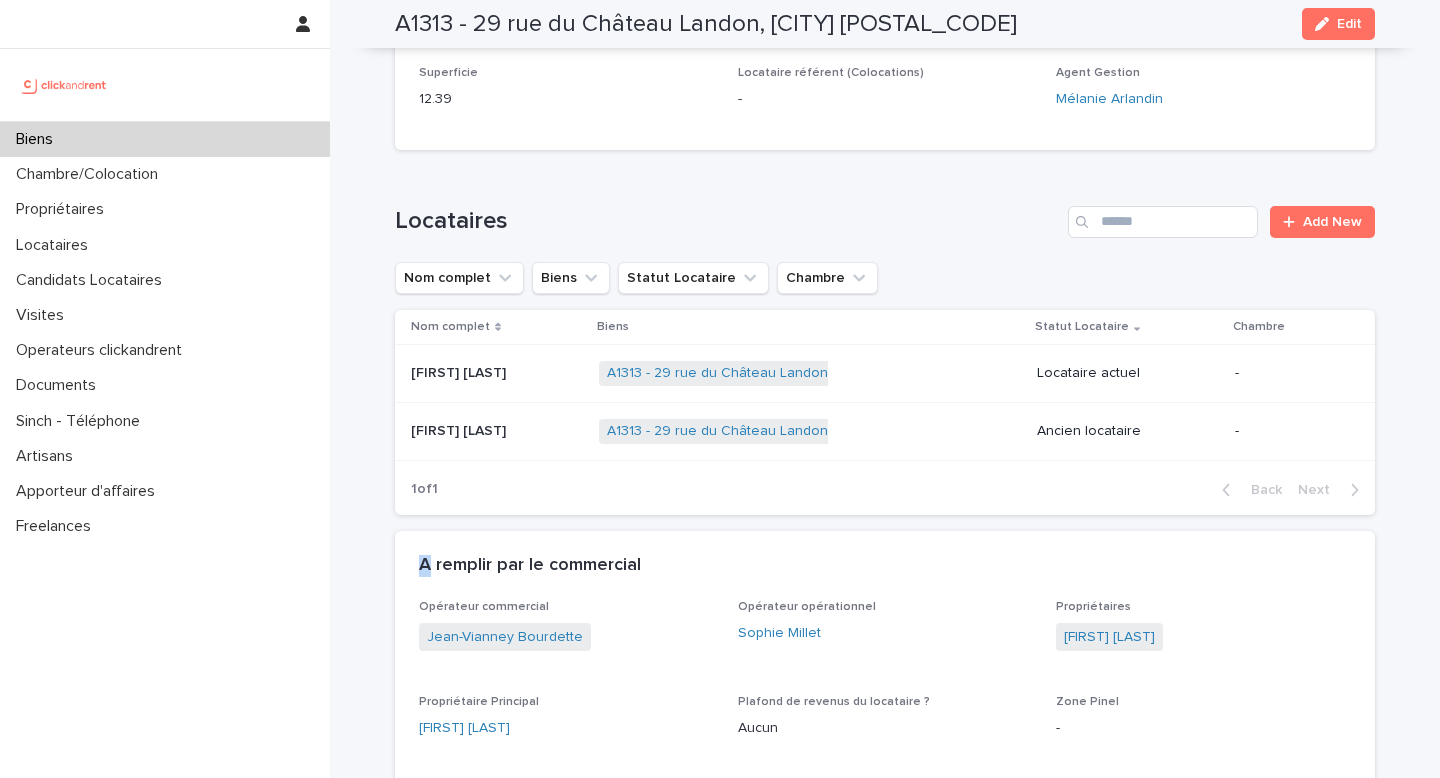 click on "A remplir par le commercial" at bounding box center [885, 566] 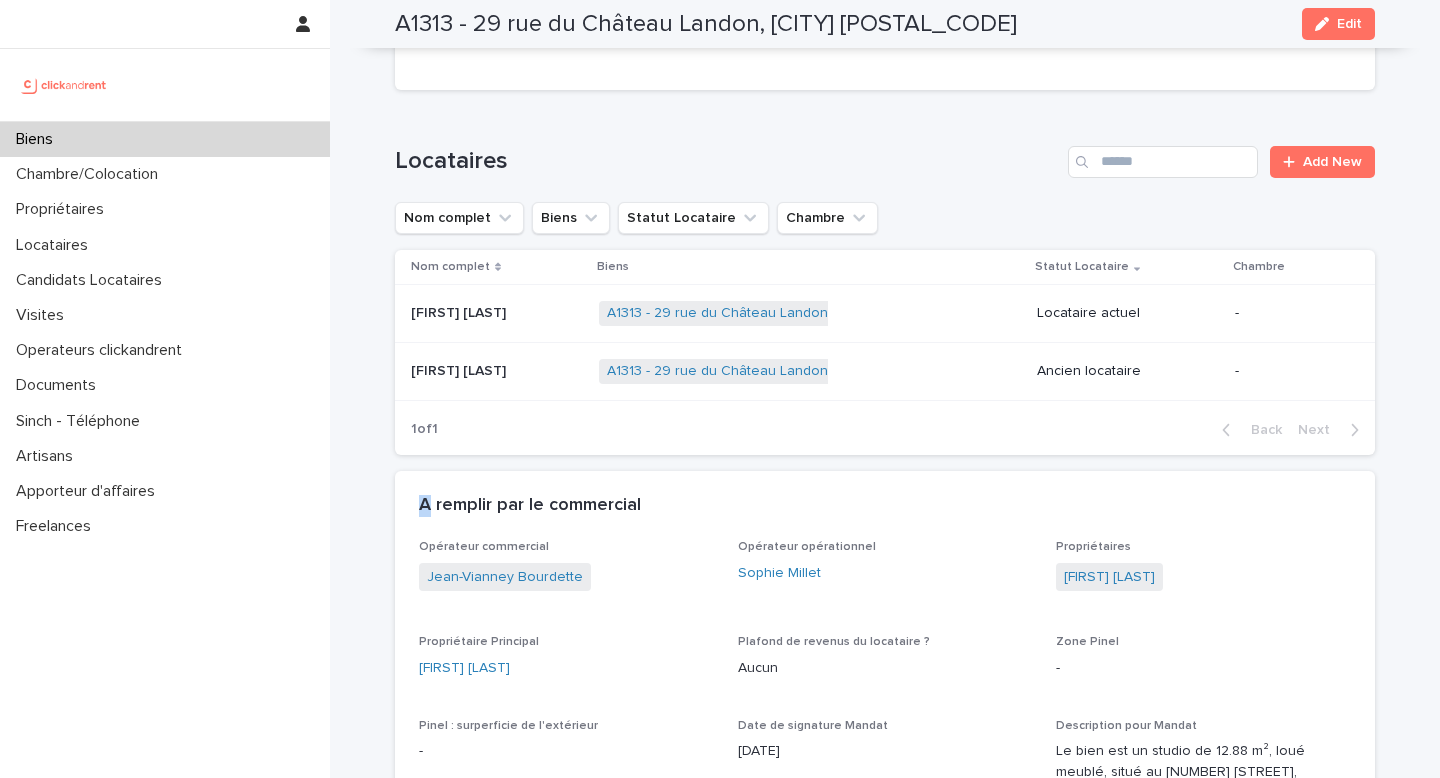 scroll, scrollTop: 1142, scrollLeft: 0, axis: vertical 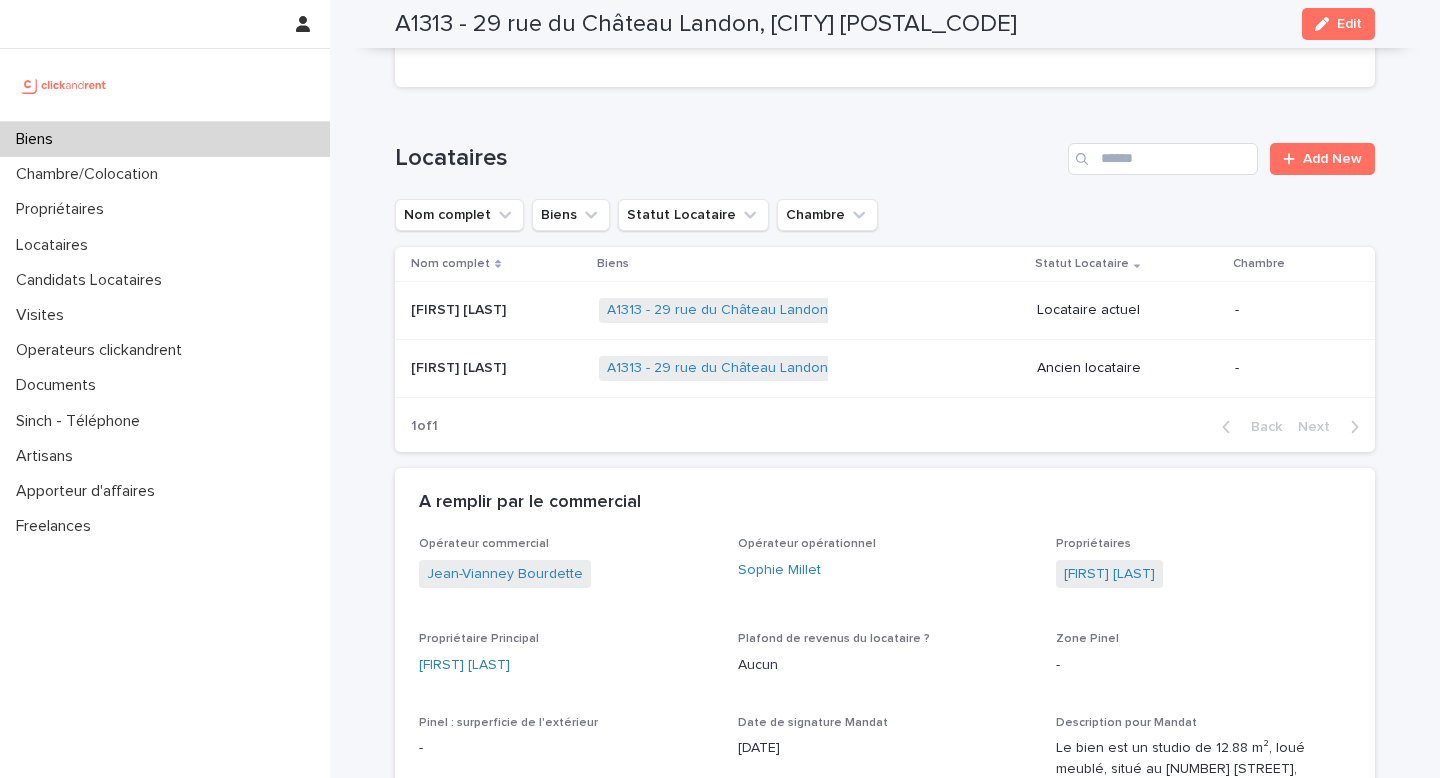 click on "Loading... Saving… Locataires Add New Nom complet Biens Statut Locataire Chambre Nom complet Biens Statut Locataire Chambre Élise Leroux Élise Leroux   A1313 - [NUMBER] [STREET], [POSTAL_CODE]   + 0 Locataire actuel - Naveenkumar Sureshkumar Naveenkumar Sureshkumar   A1313 - [NUMBER] [STREET], [POSTAL_CODE]   + 0 Ancien locataire - 1  of  1 Back Next" at bounding box center (885, 285) 